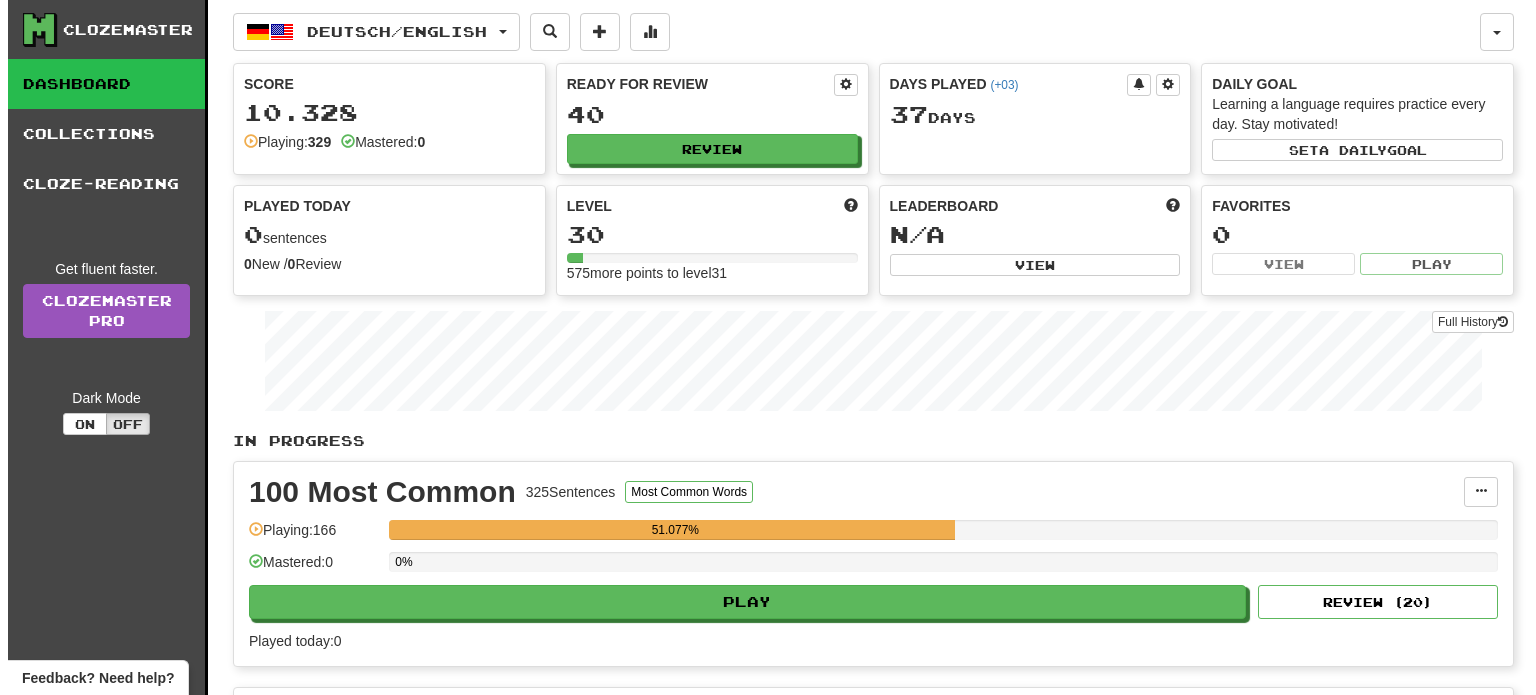 scroll, scrollTop: 0, scrollLeft: 0, axis: both 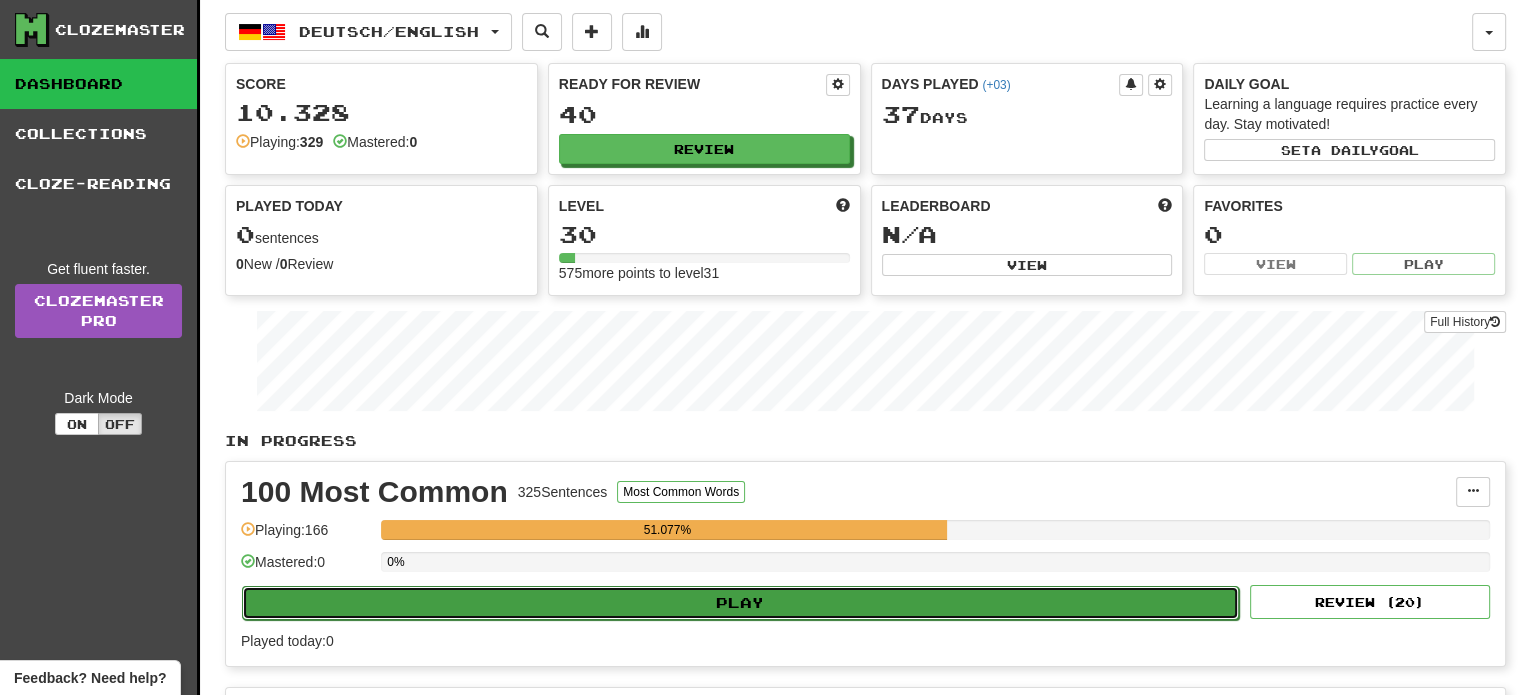 click on "Play" at bounding box center (740, 603) 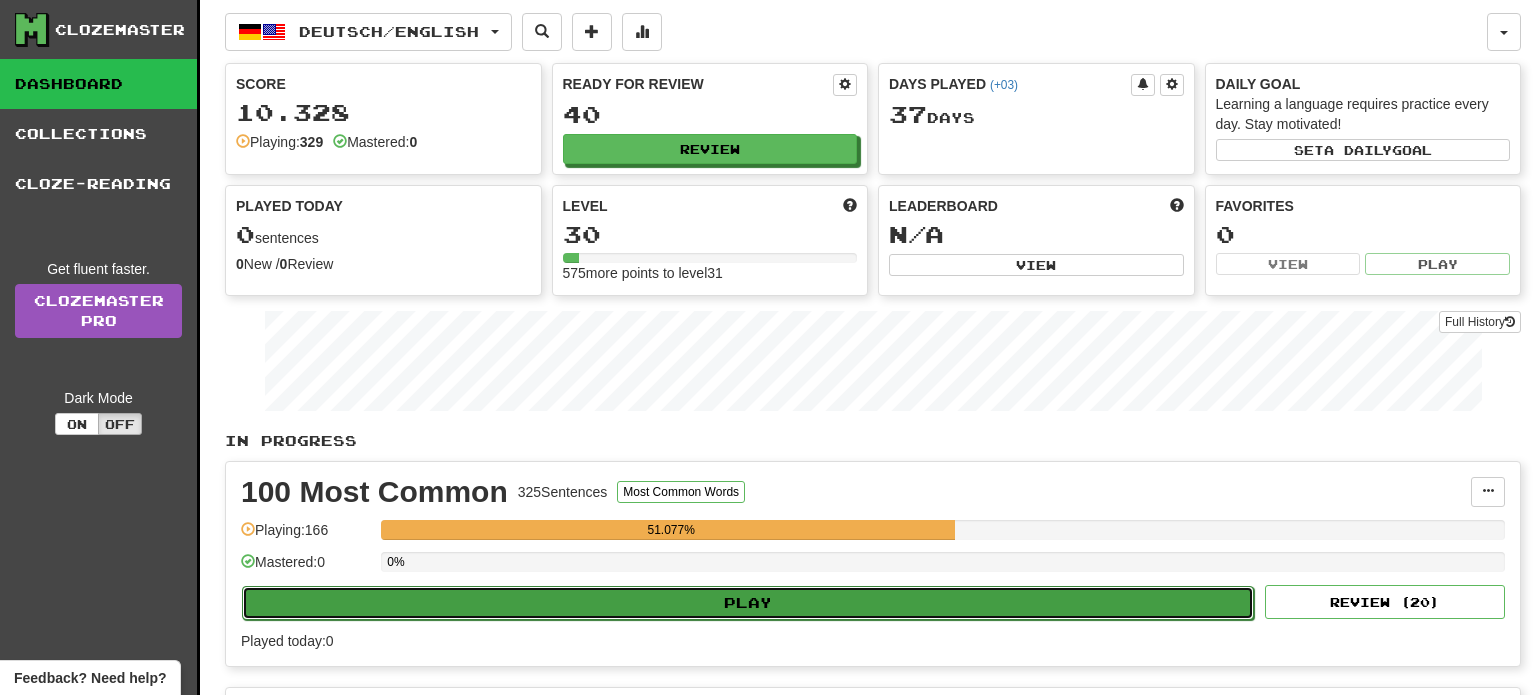 select on "**" 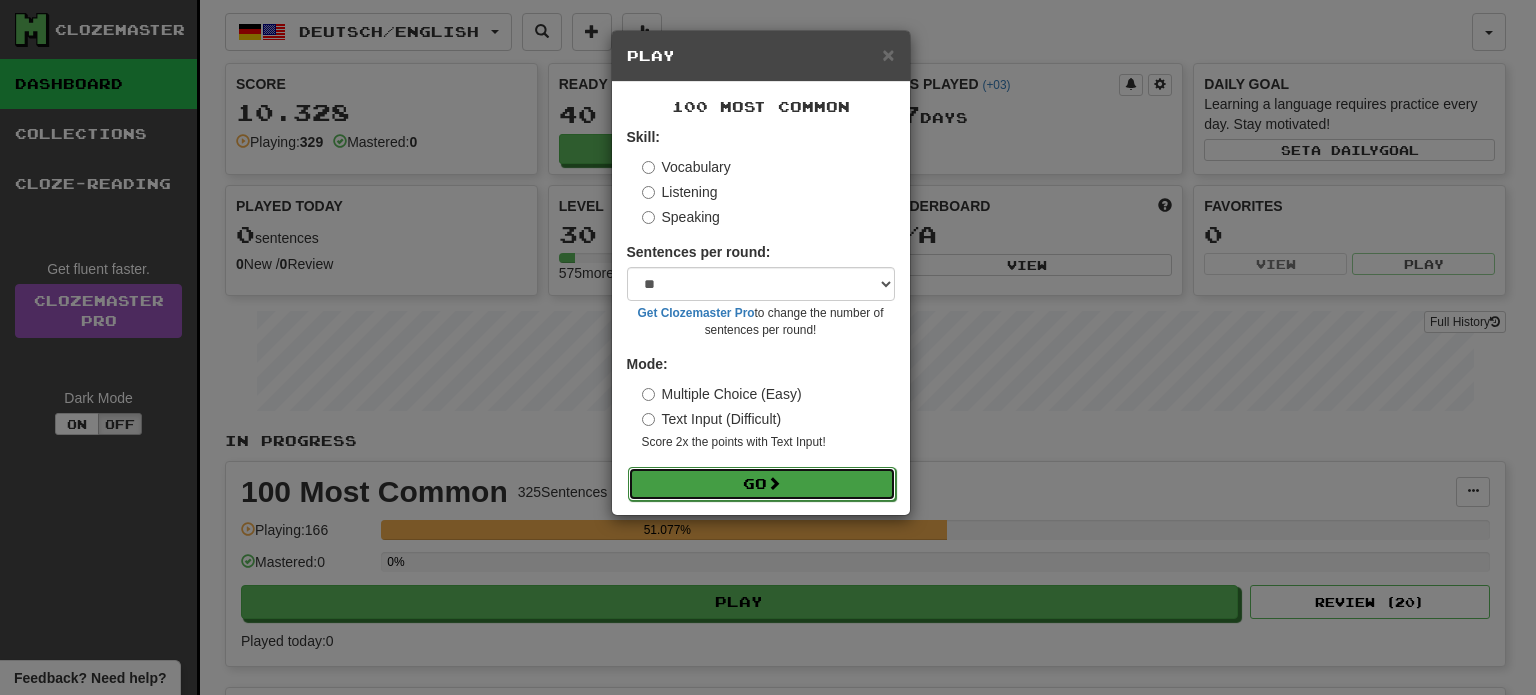 click on "Go" at bounding box center [762, 484] 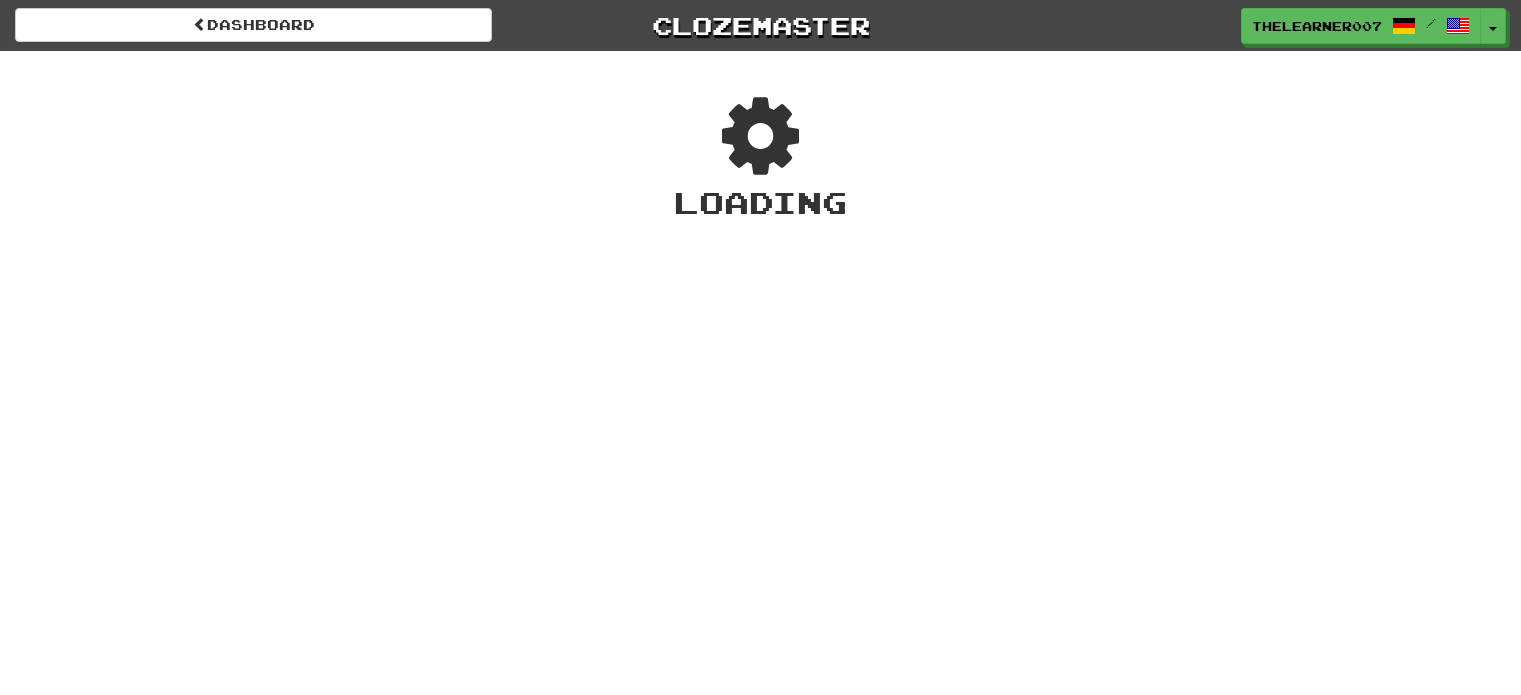 scroll, scrollTop: 0, scrollLeft: 0, axis: both 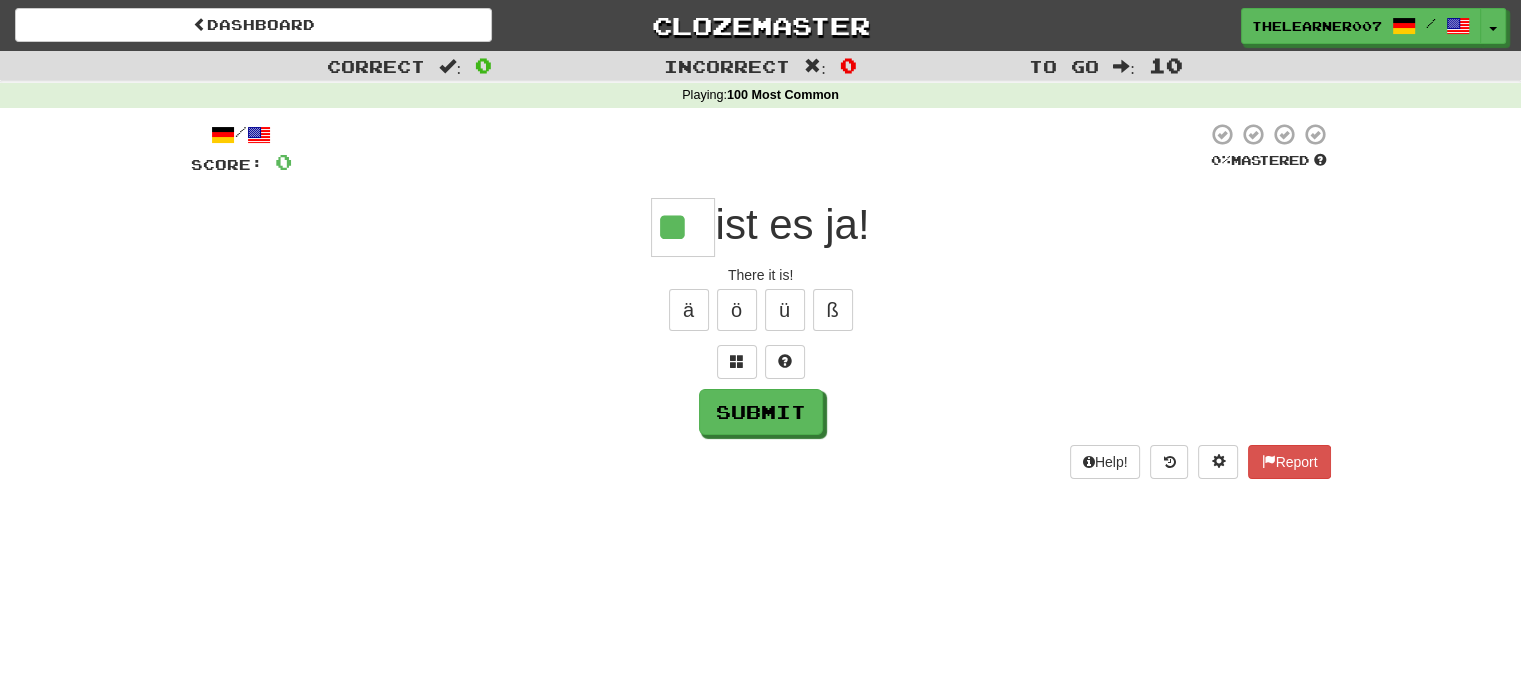 type on "**" 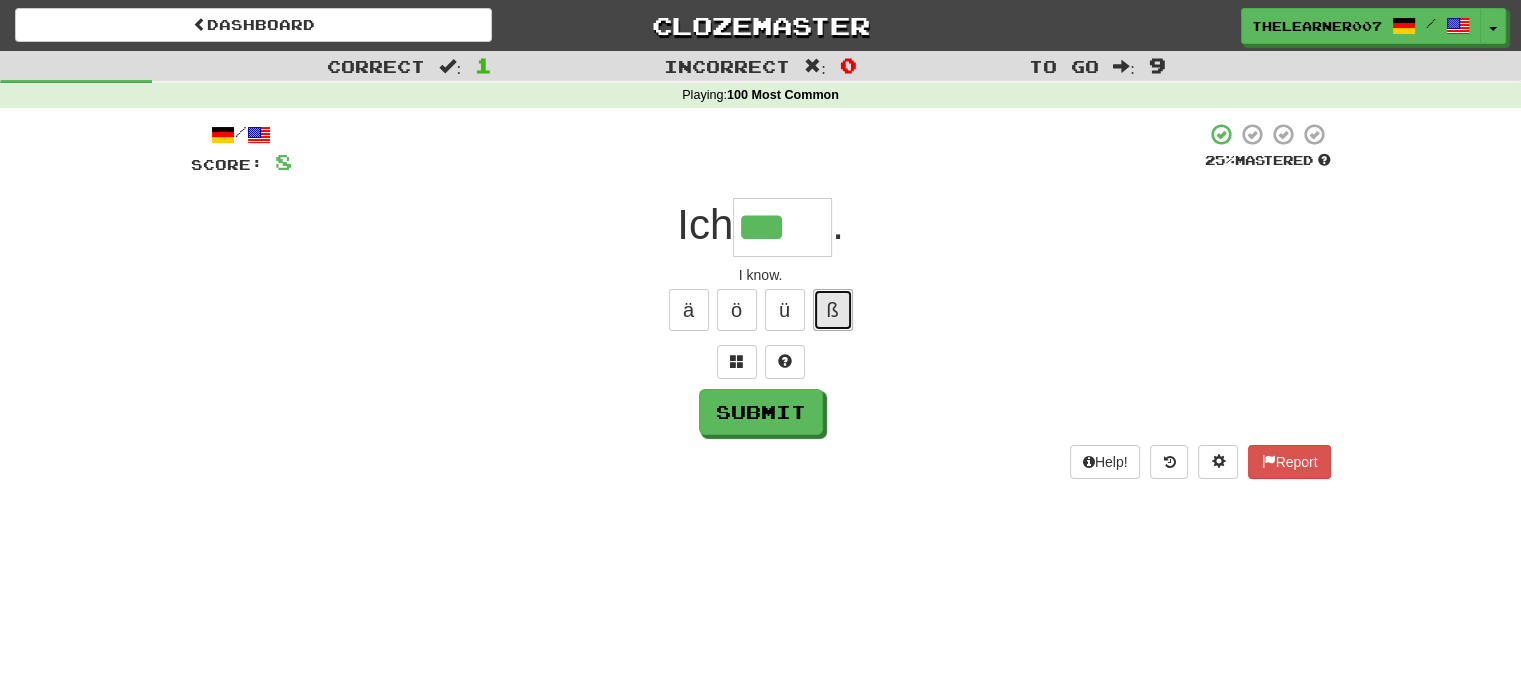 click on "ß" at bounding box center (833, 310) 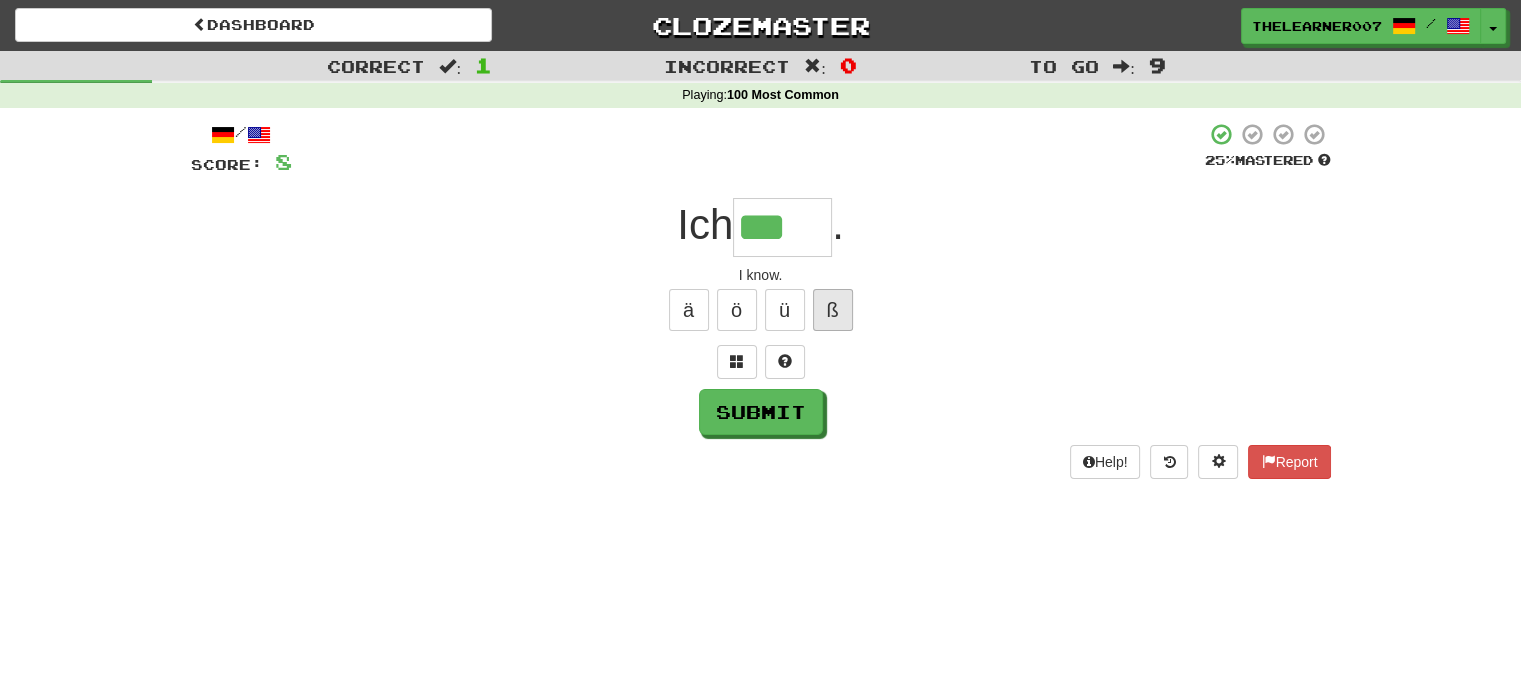 type on "****" 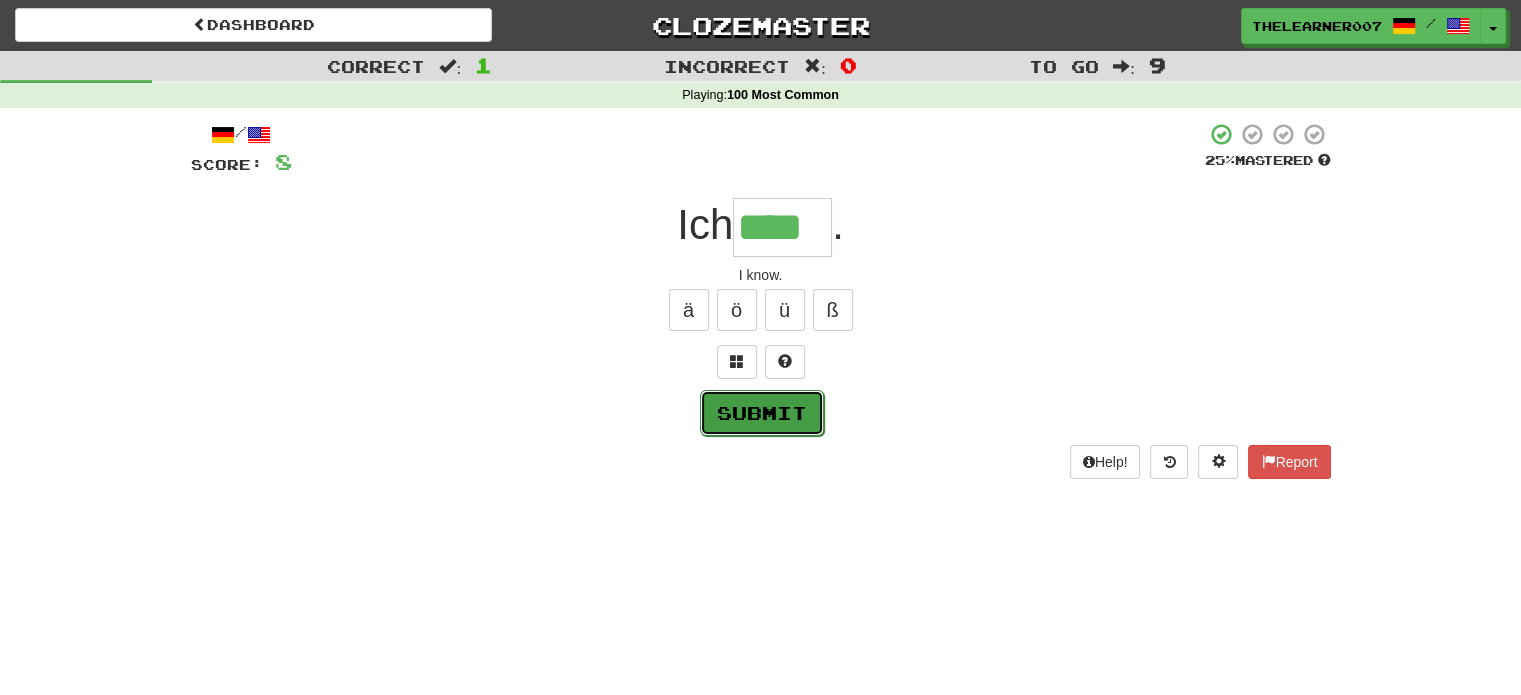 click on "Submit" at bounding box center (762, 413) 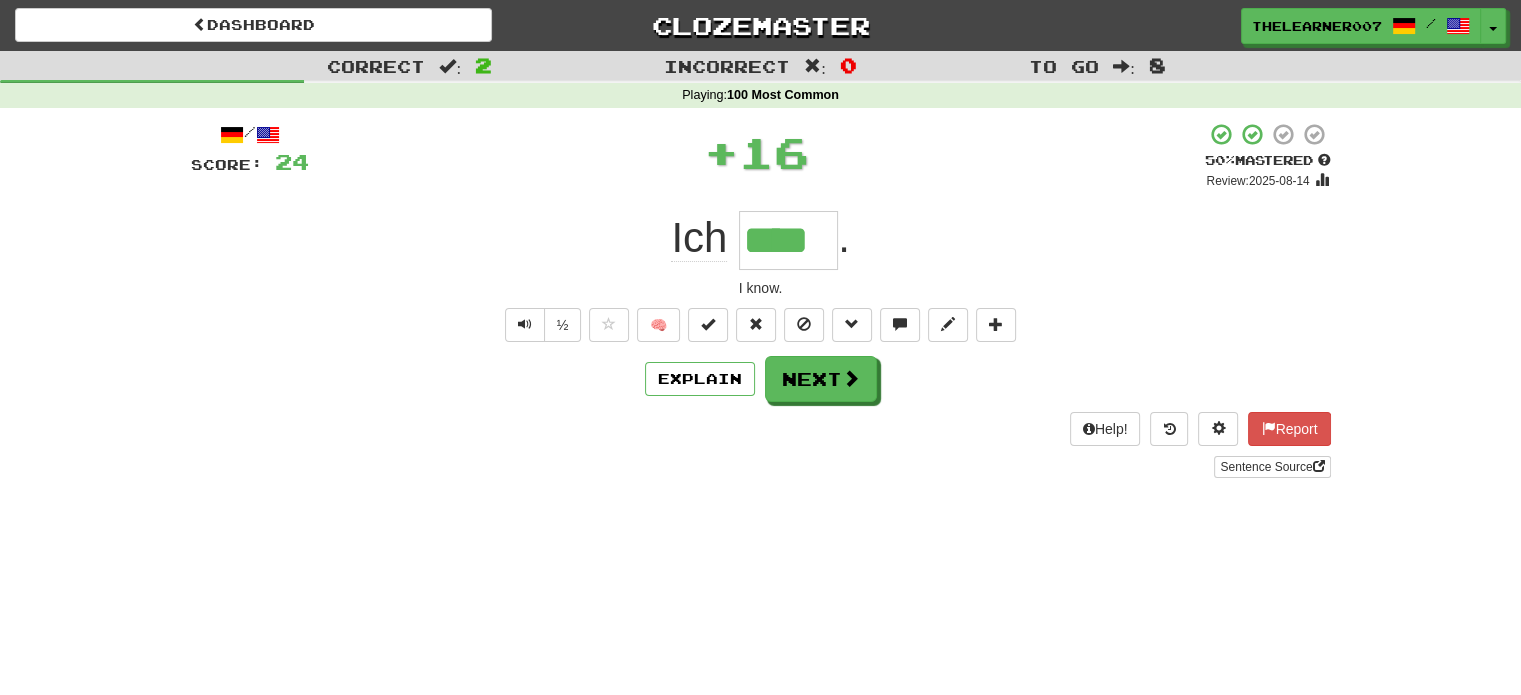 click on "/  Score:   24 + 16 50 %  Mastered Review:  2025-08-14 Ich   **** . I know. ½ 🧠 Explain Next  Help!  Report Sentence Source" at bounding box center (761, 300) 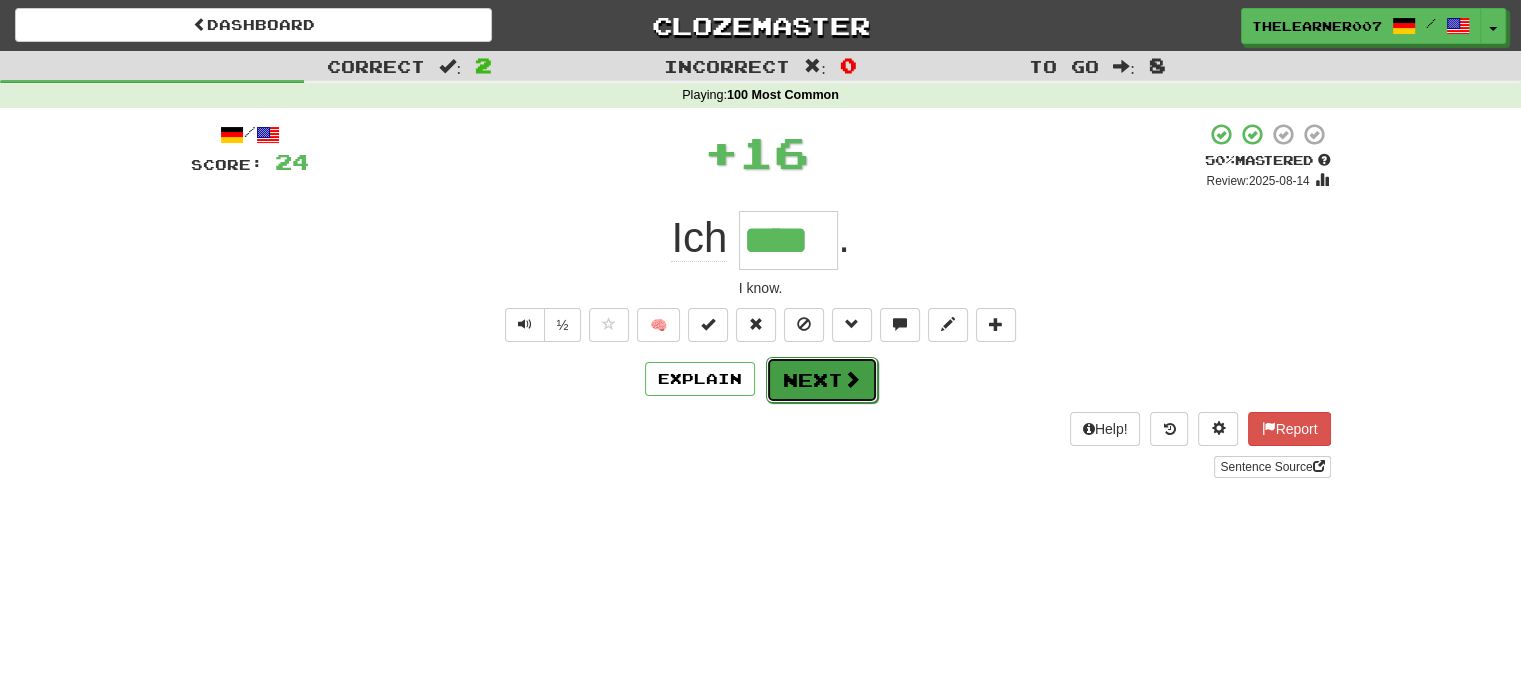 click on "Next" at bounding box center [822, 380] 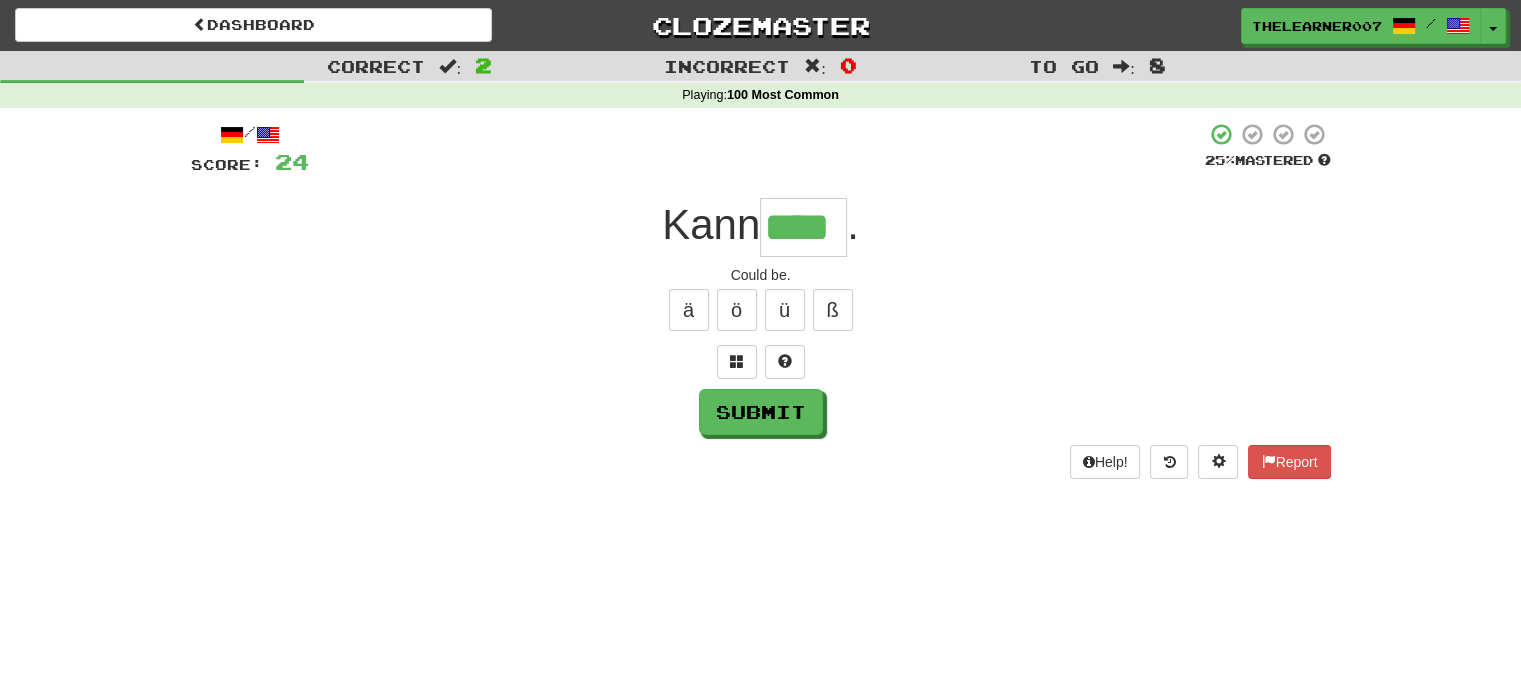 type on "****" 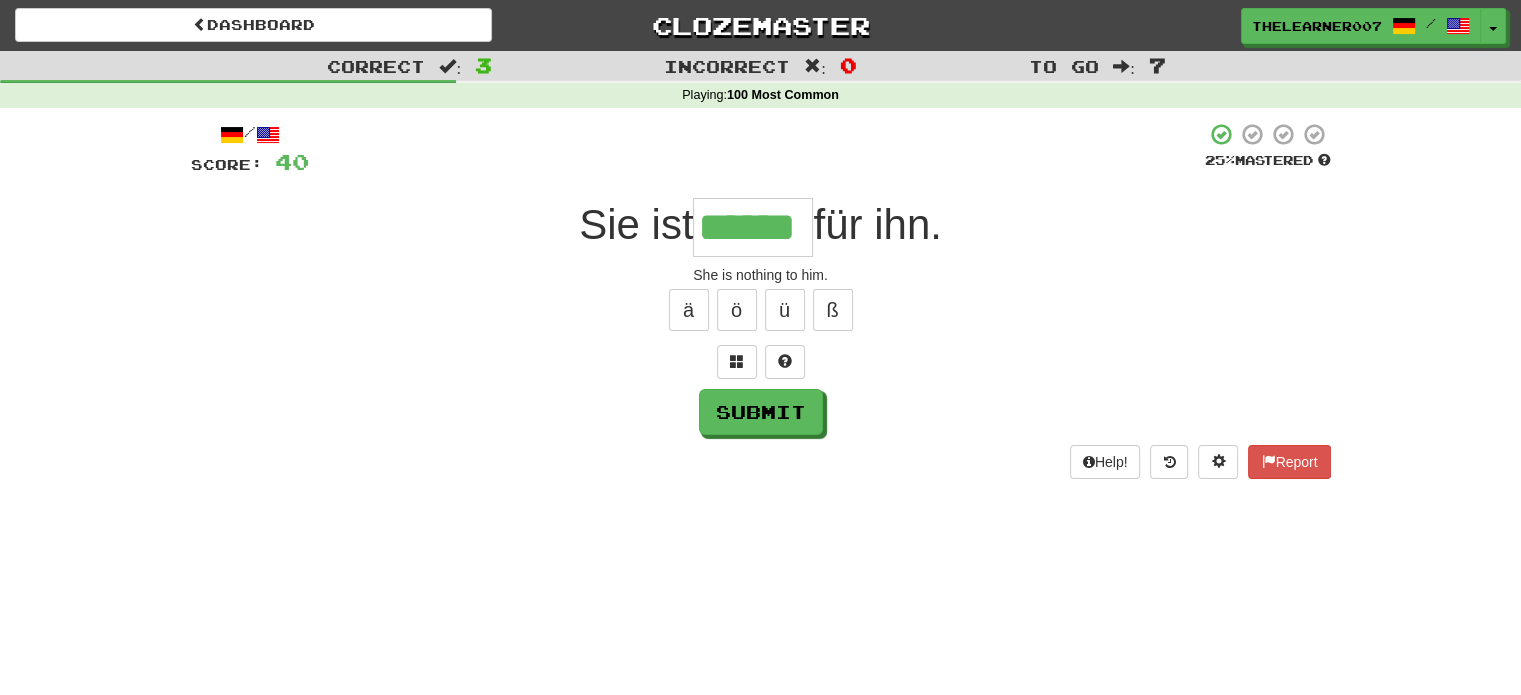 type on "******" 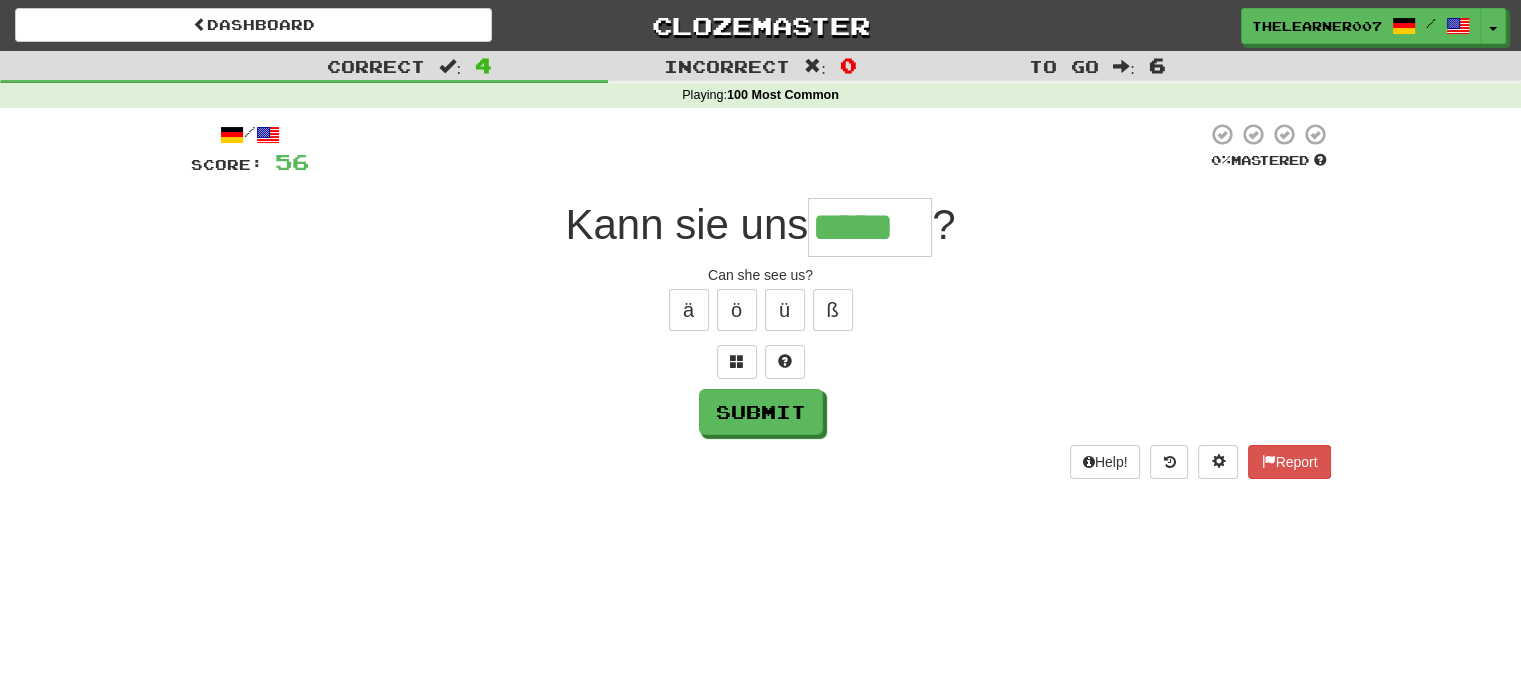 type on "*****" 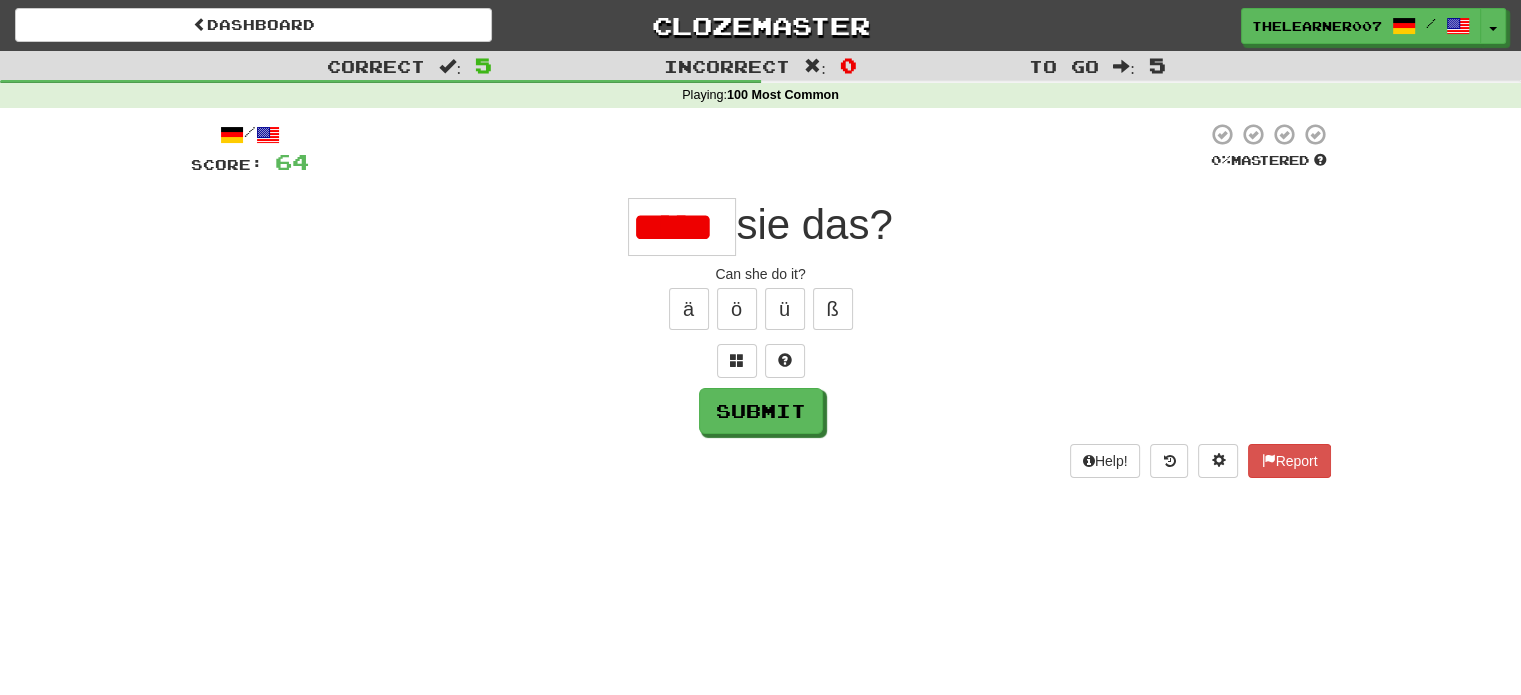 scroll, scrollTop: 0, scrollLeft: 1, axis: horizontal 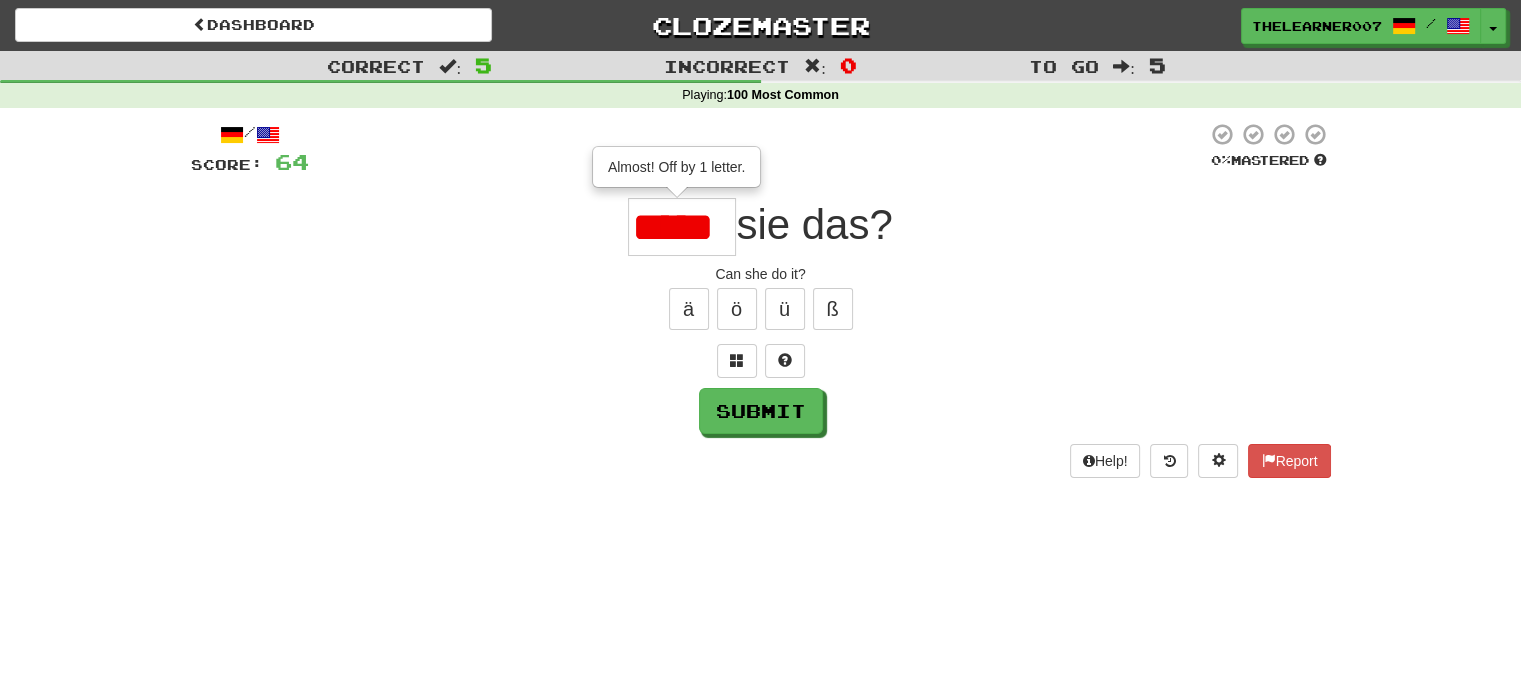 type on "****" 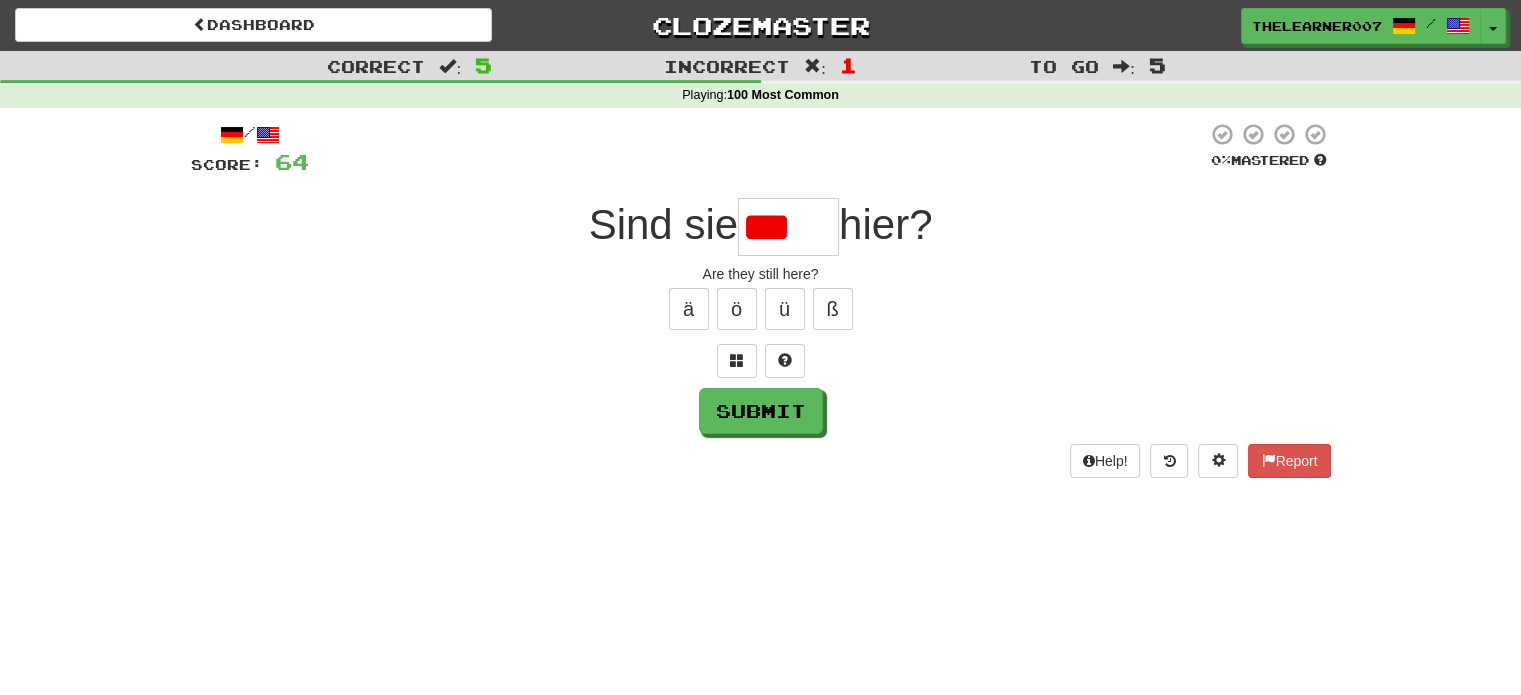 scroll, scrollTop: 0, scrollLeft: 0, axis: both 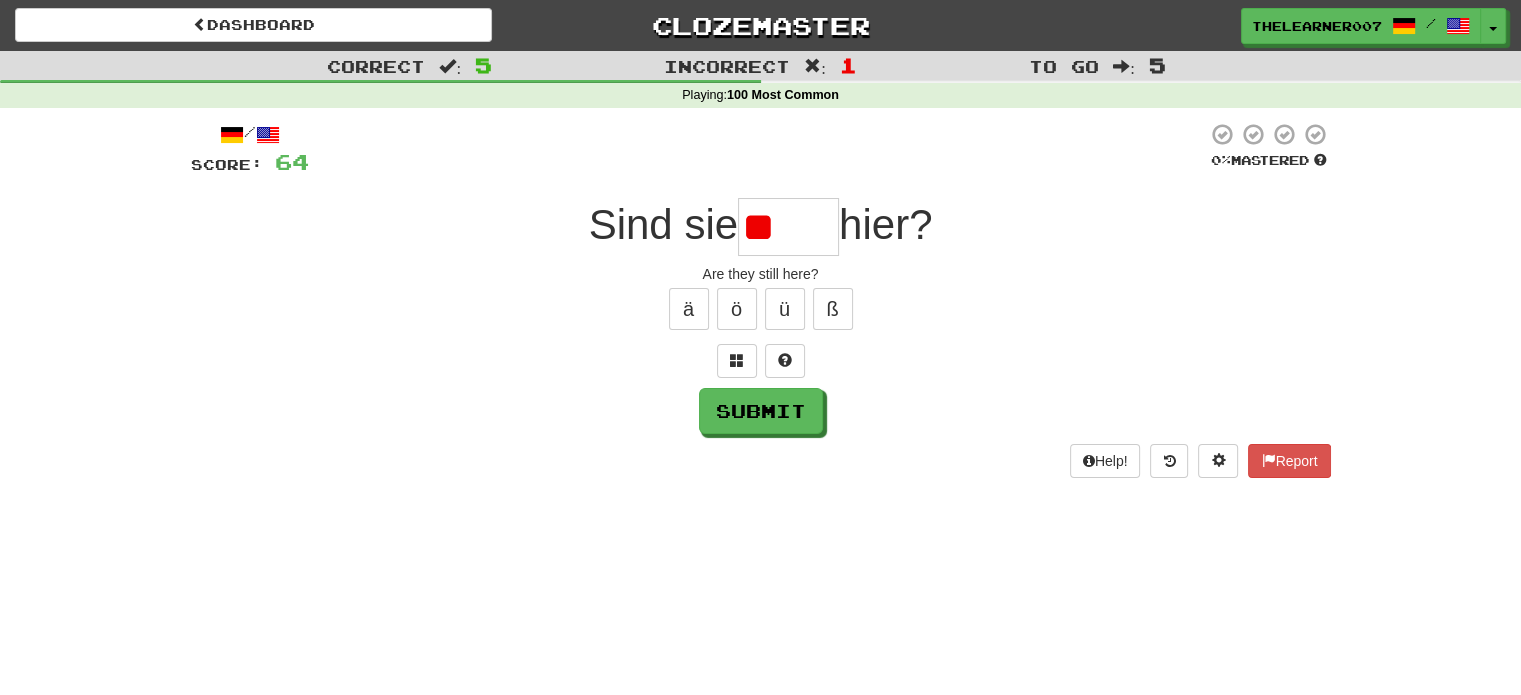 type on "*" 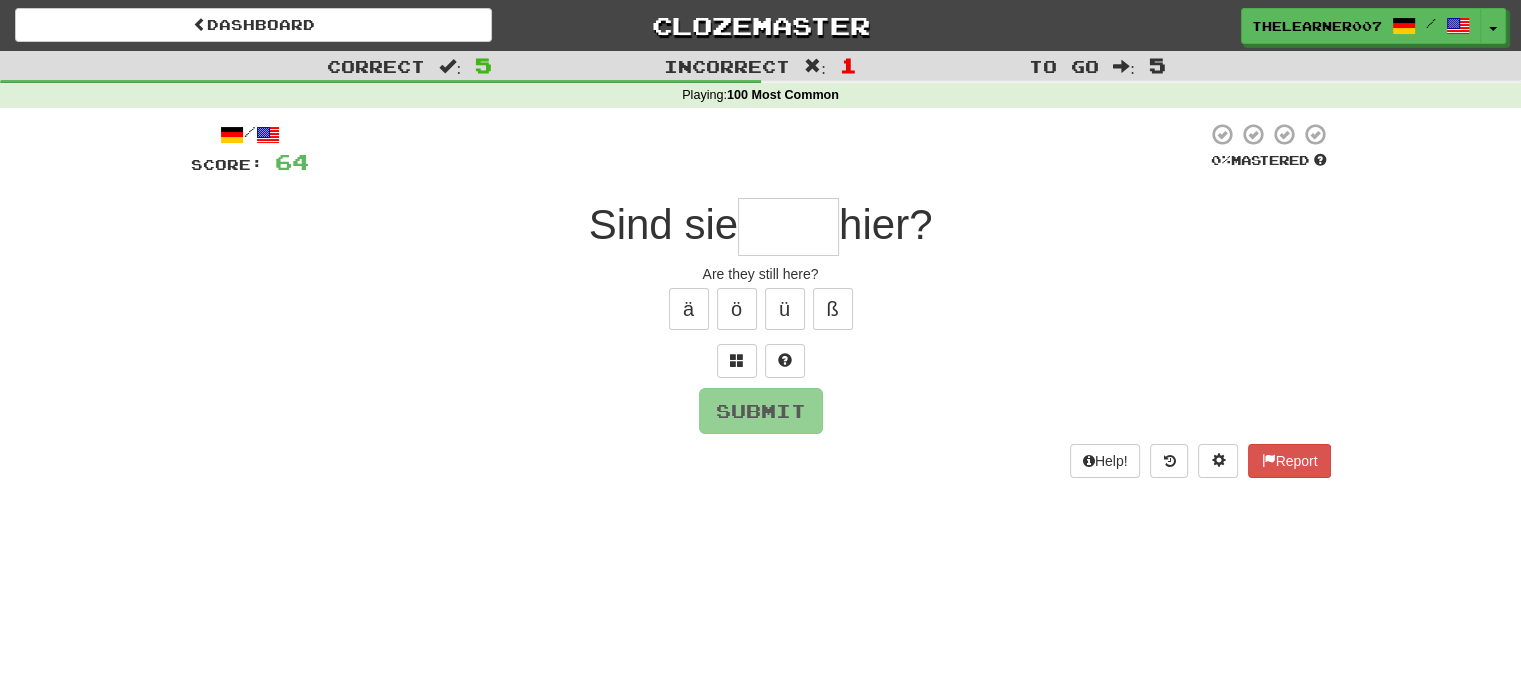 type on "*" 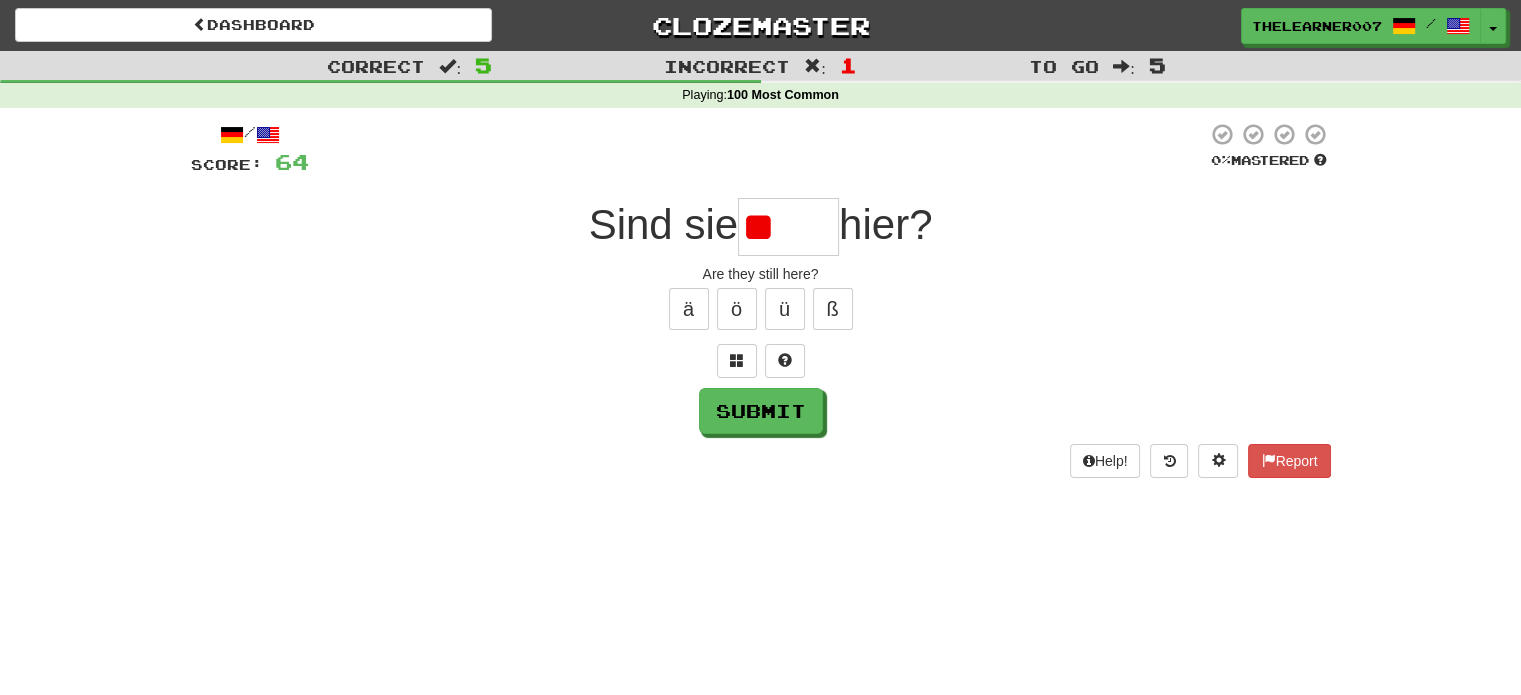 type on "*" 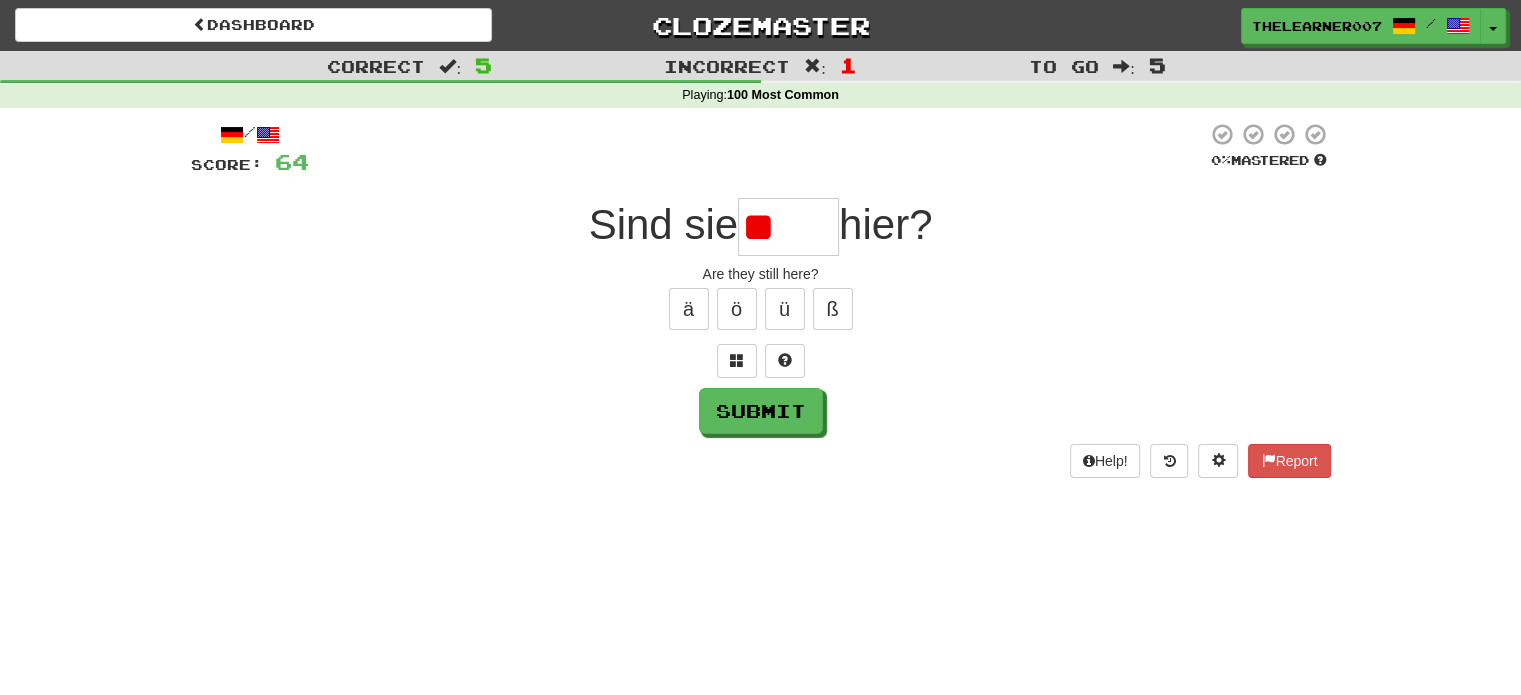 type on "*" 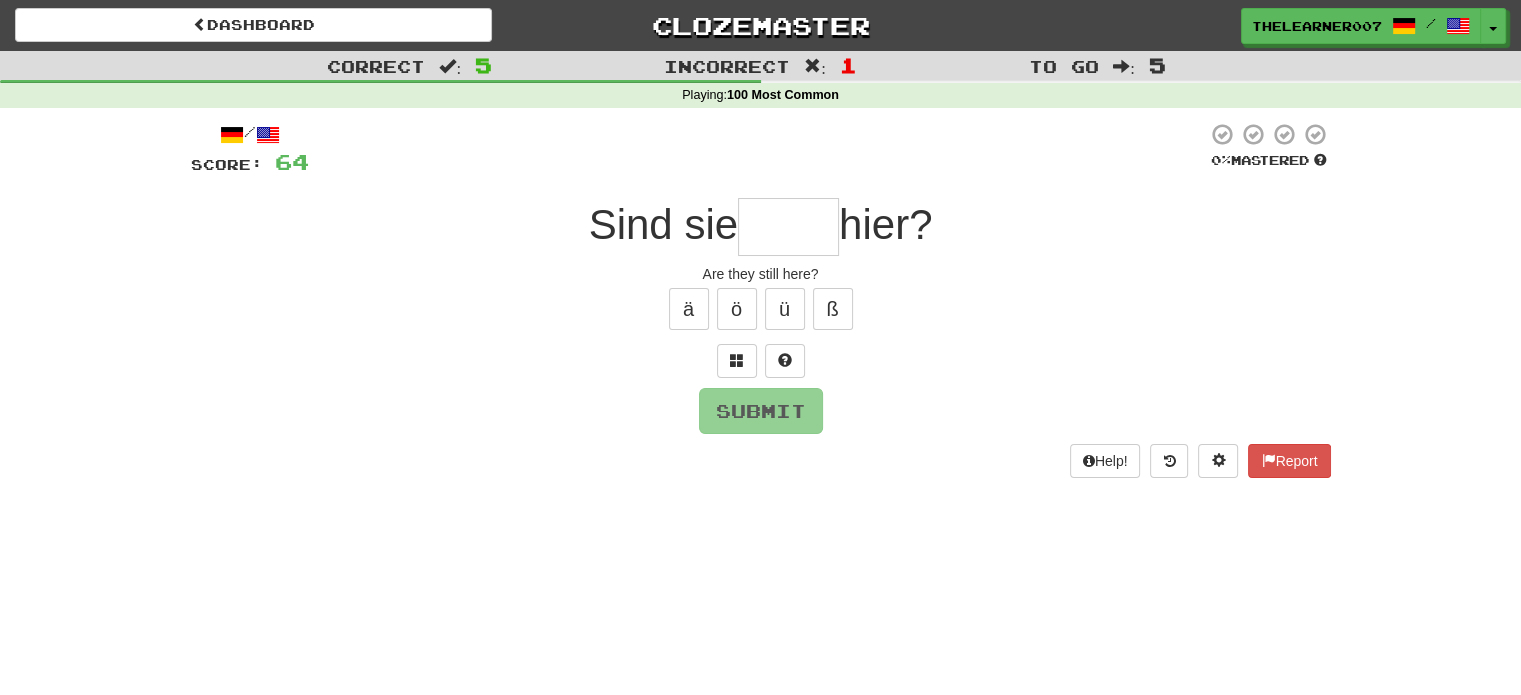 type on "*" 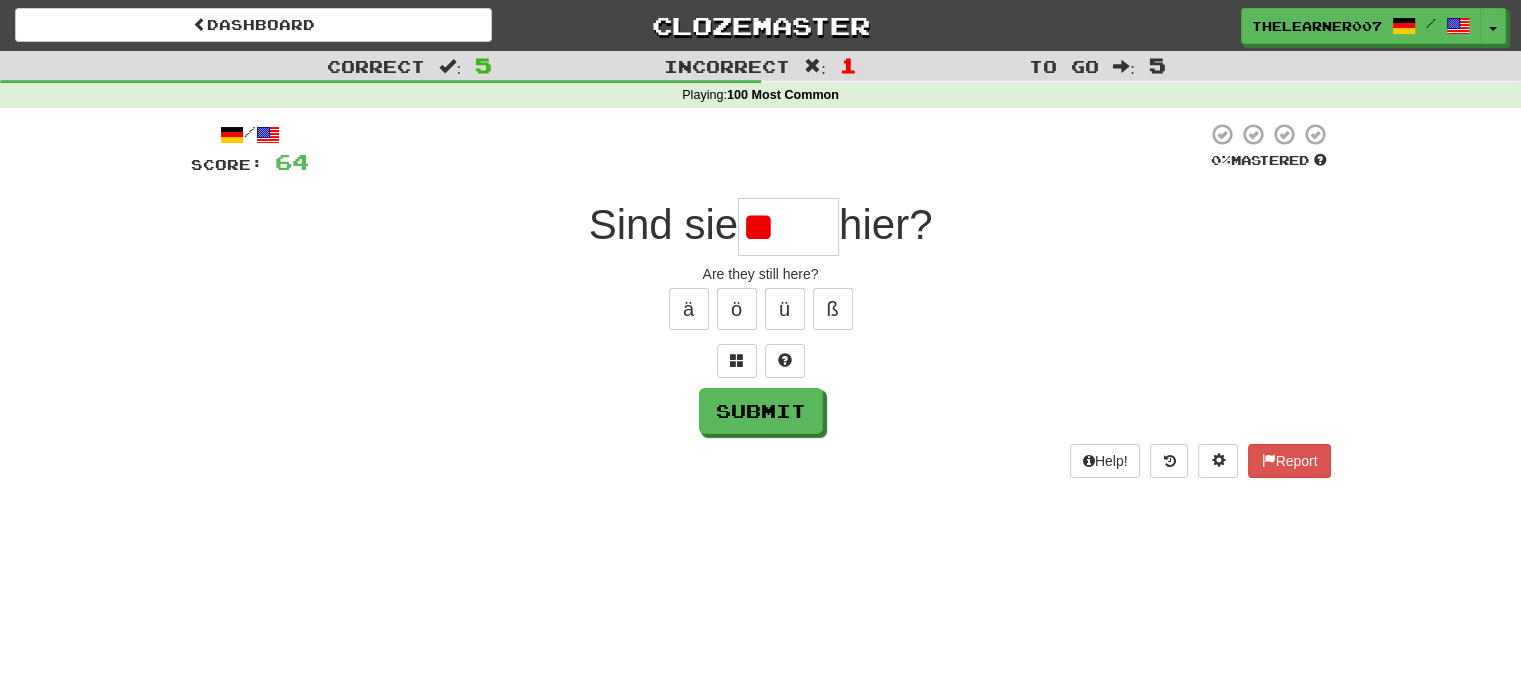 type on "*" 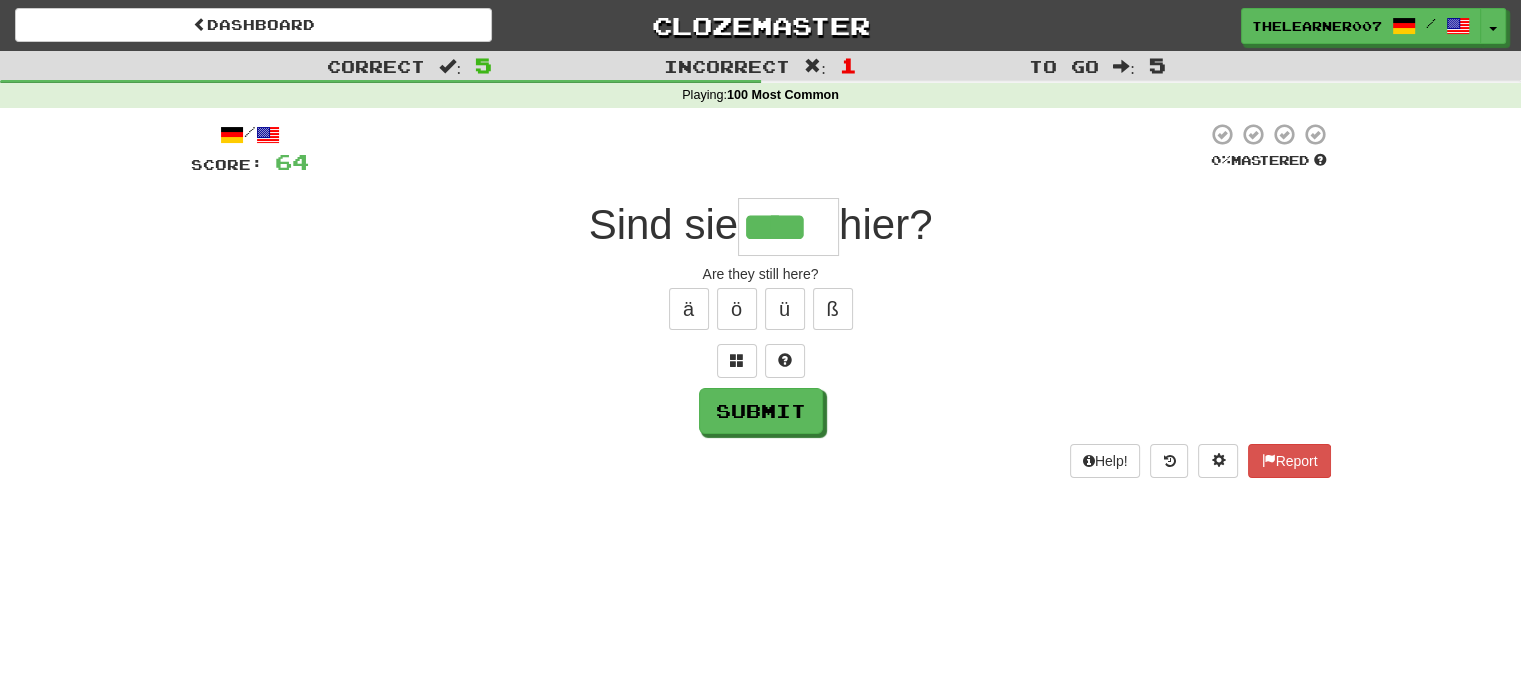 type on "****" 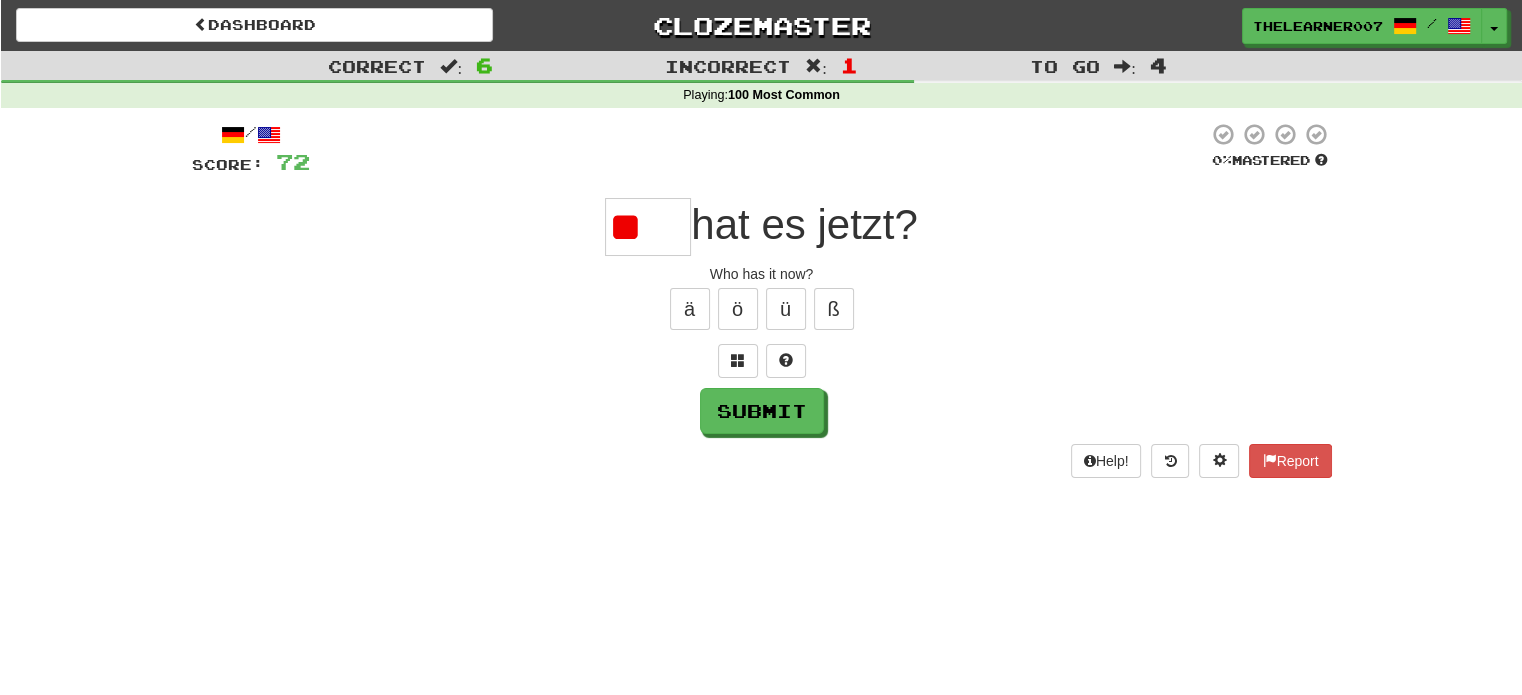 scroll, scrollTop: 0, scrollLeft: 0, axis: both 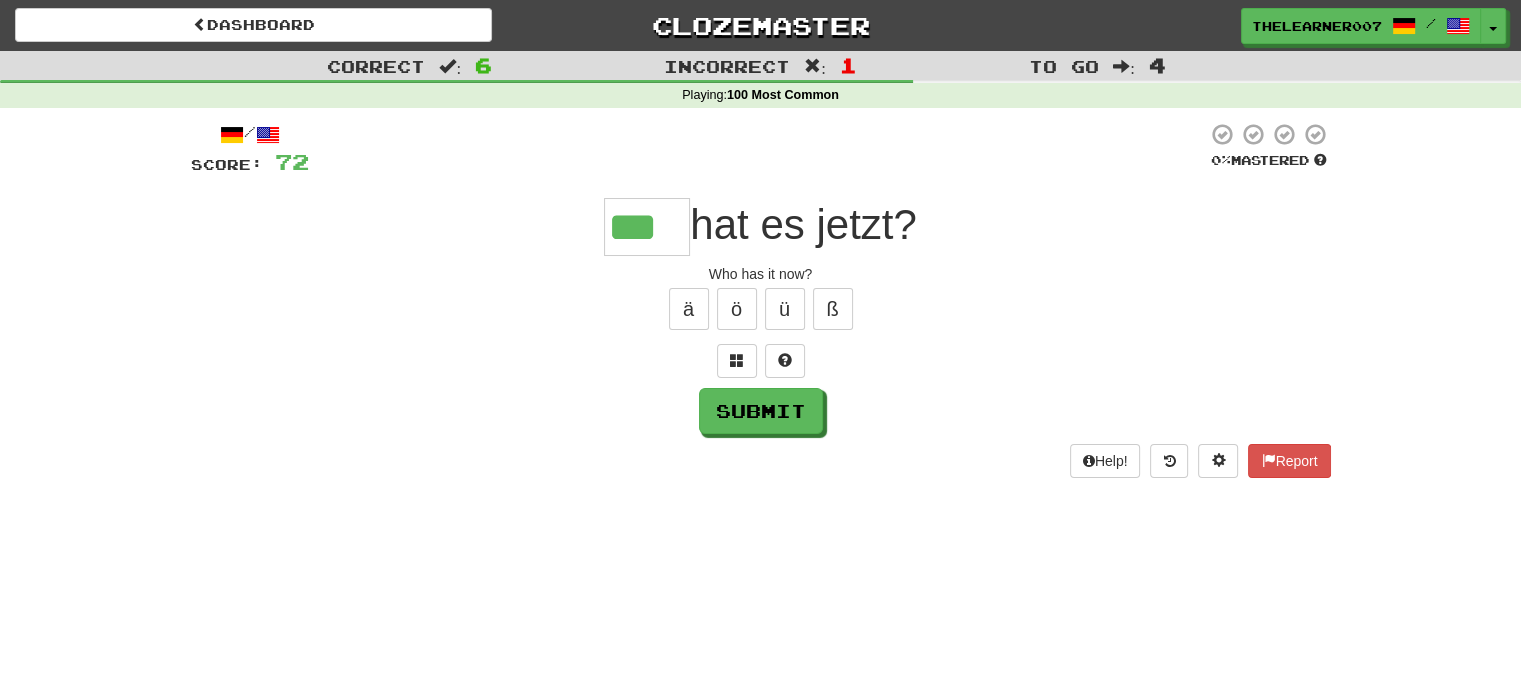 type on "***" 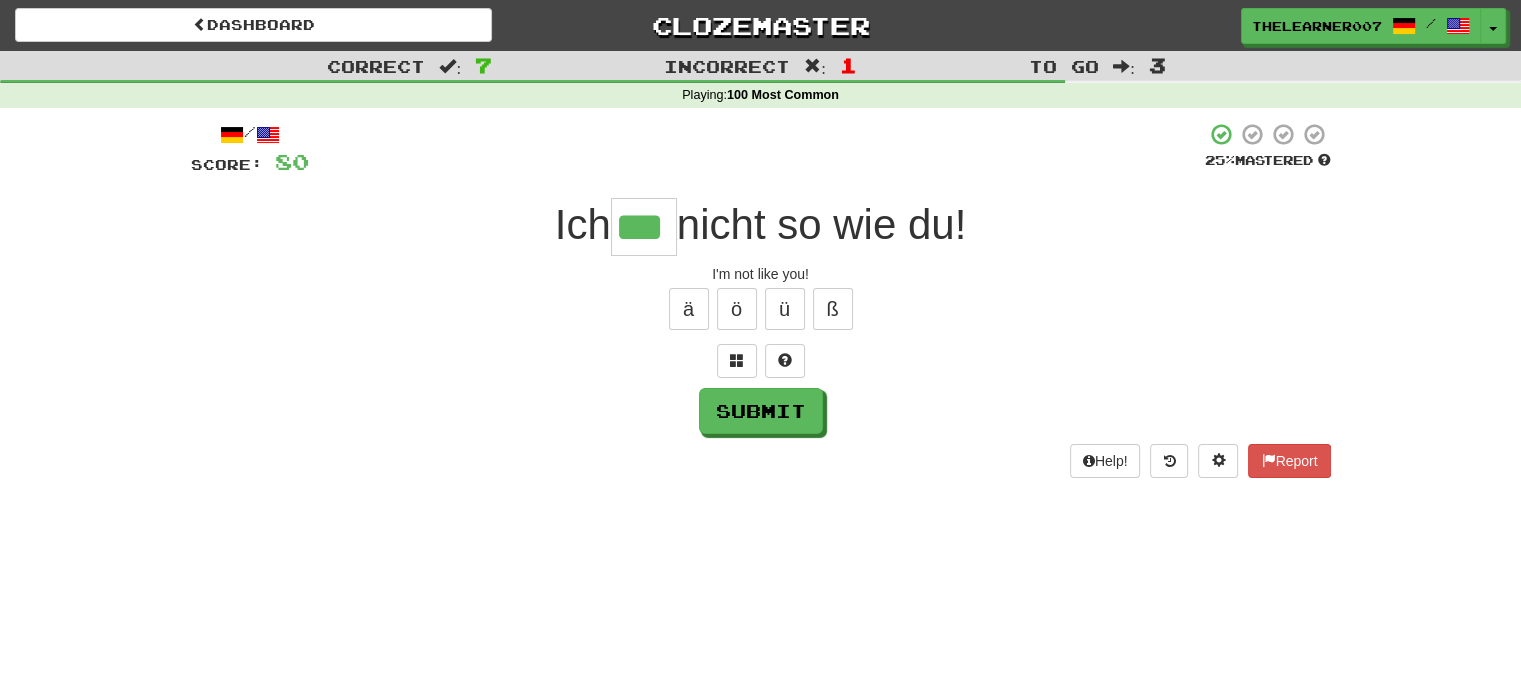 type on "***" 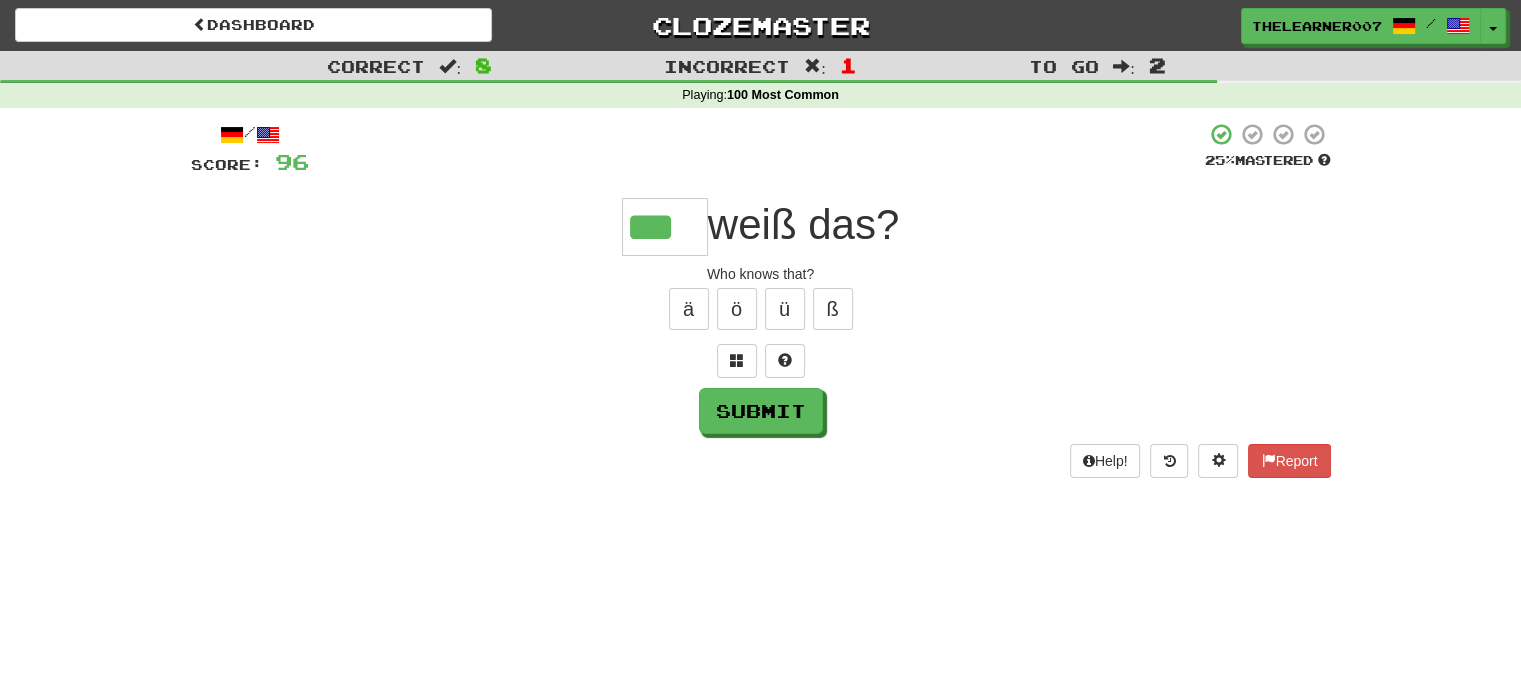 type on "***" 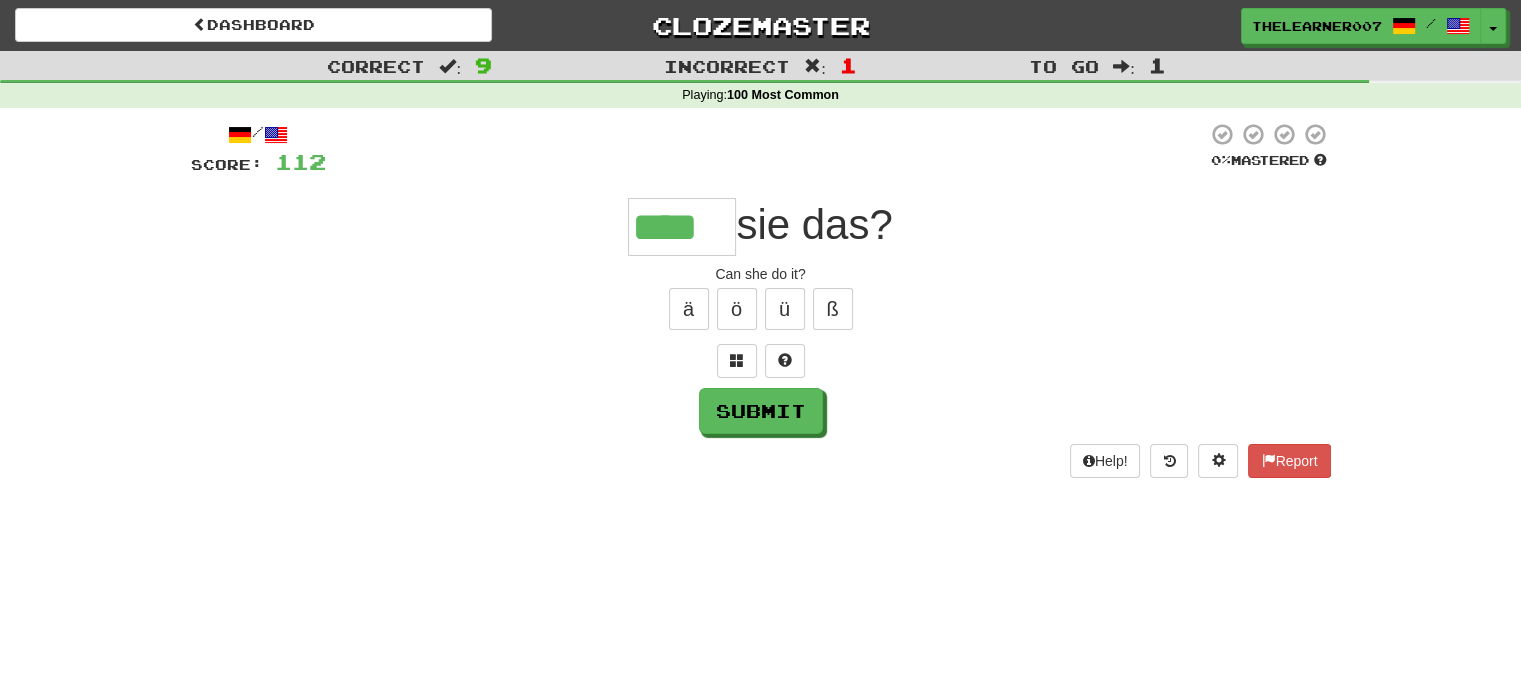 type on "****" 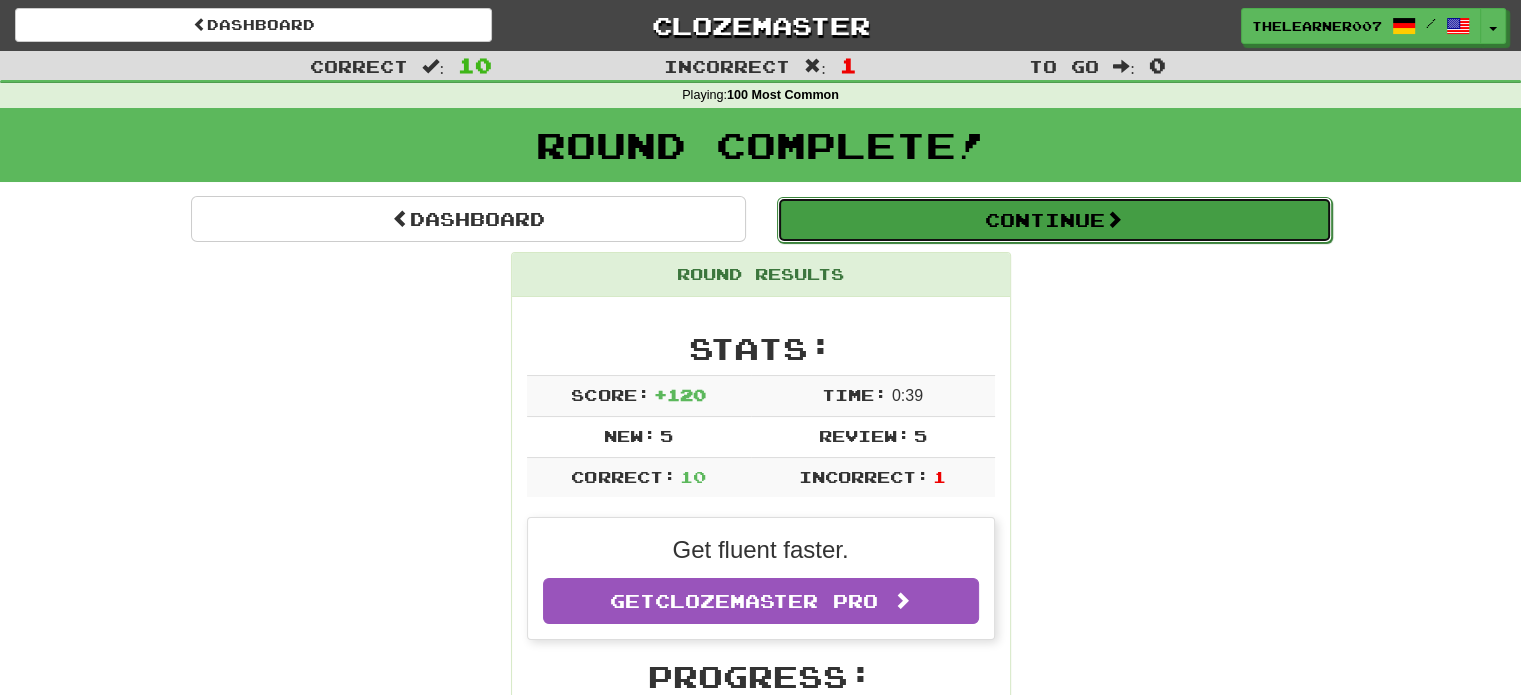 click on "Continue" at bounding box center (1054, 220) 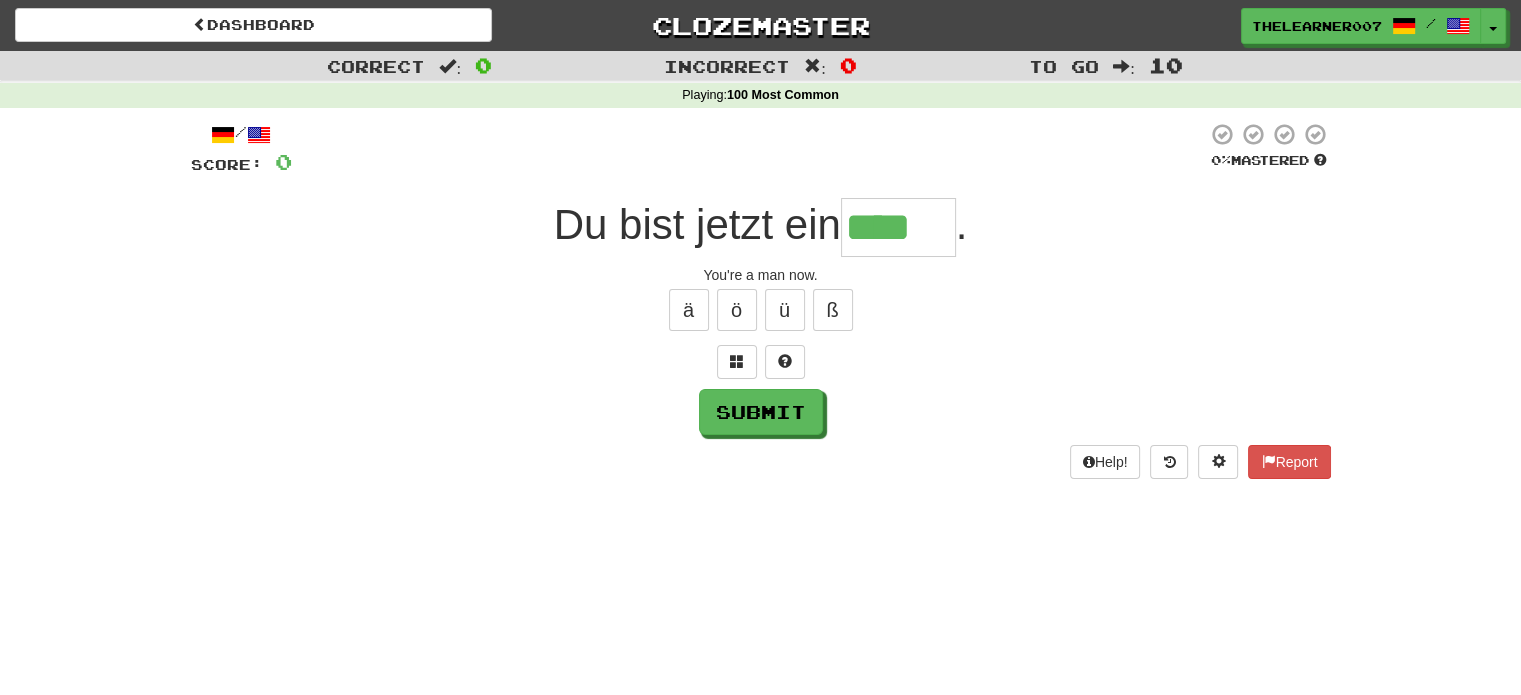 type on "****" 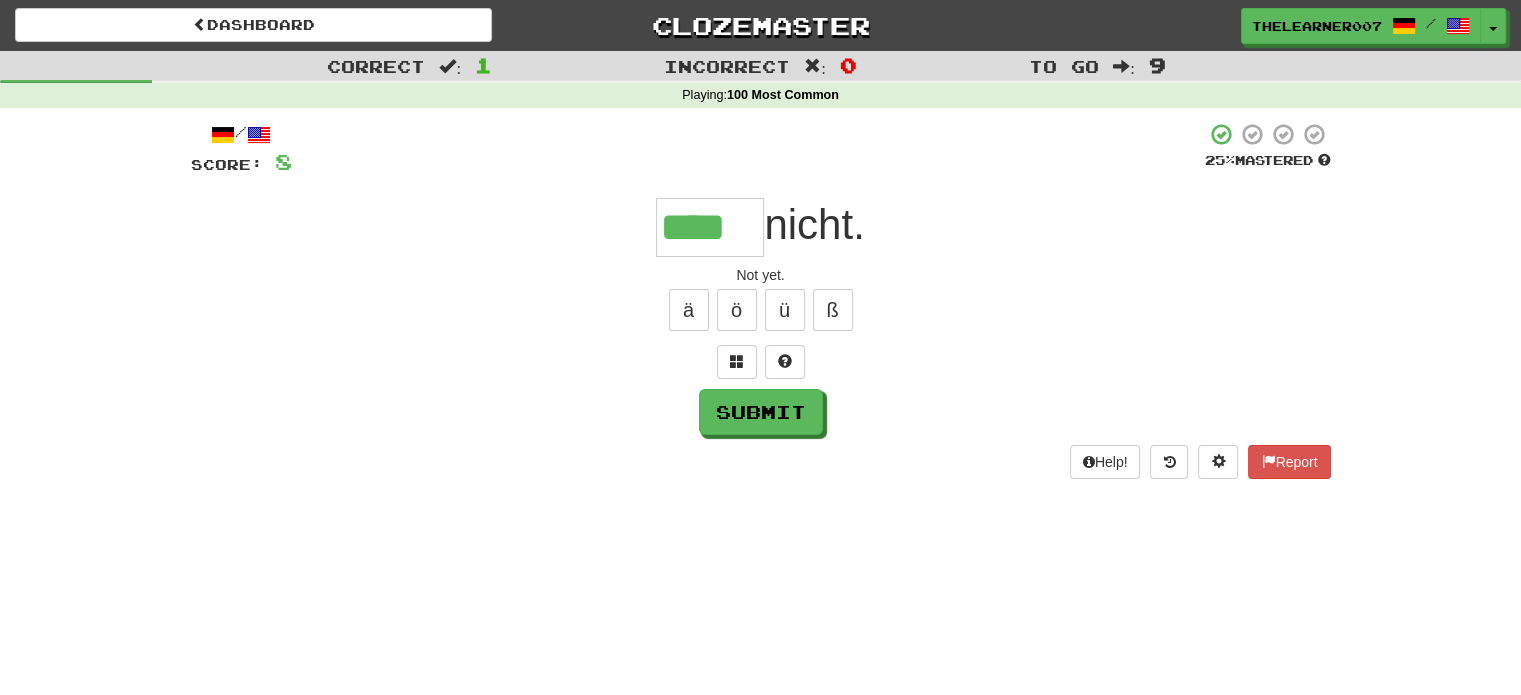 type on "****" 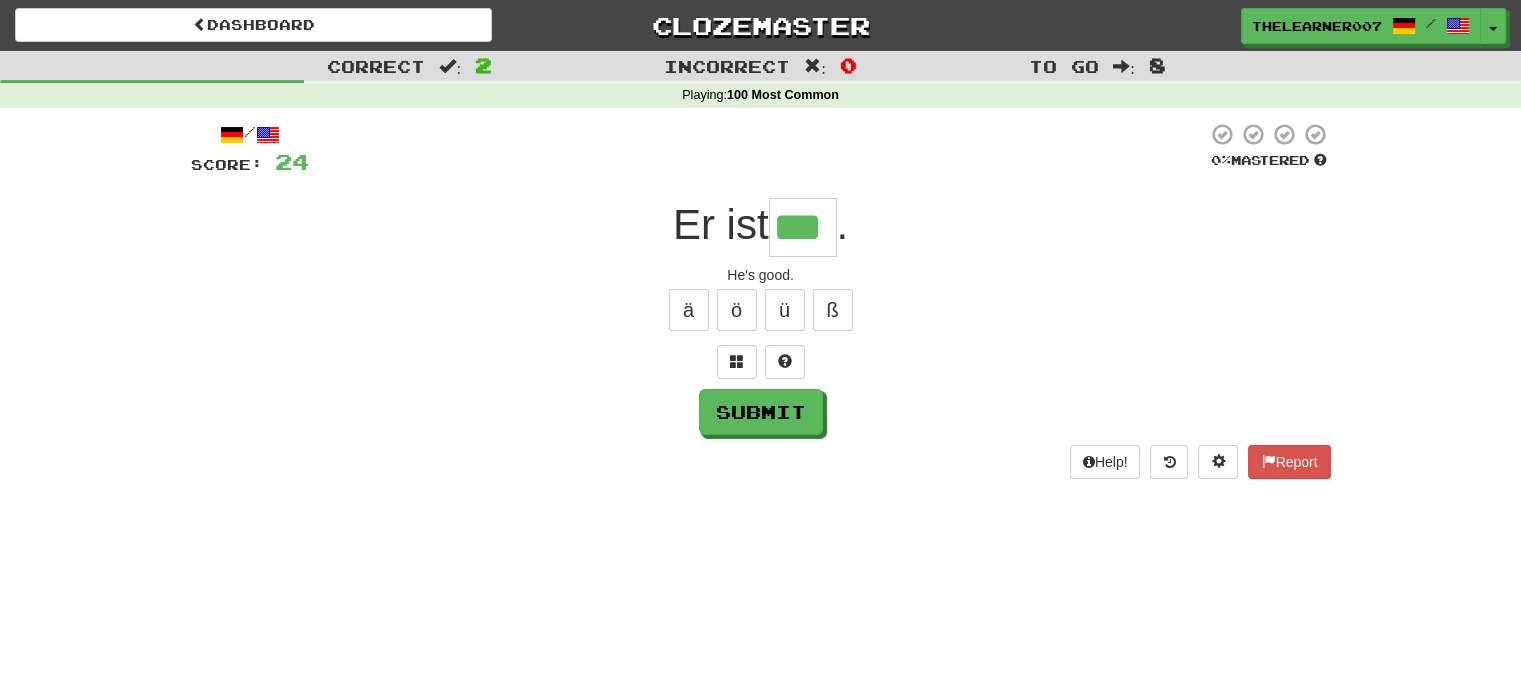 type on "***" 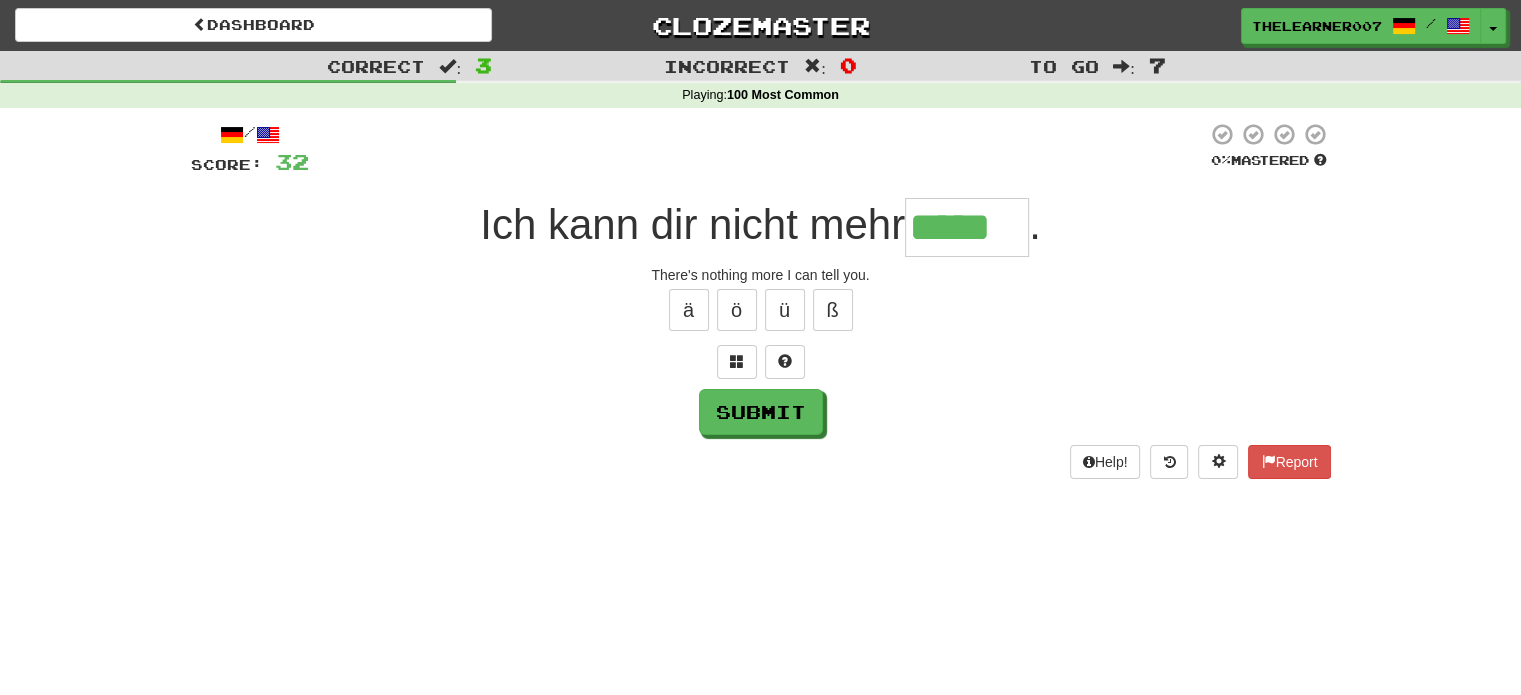 type on "*****" 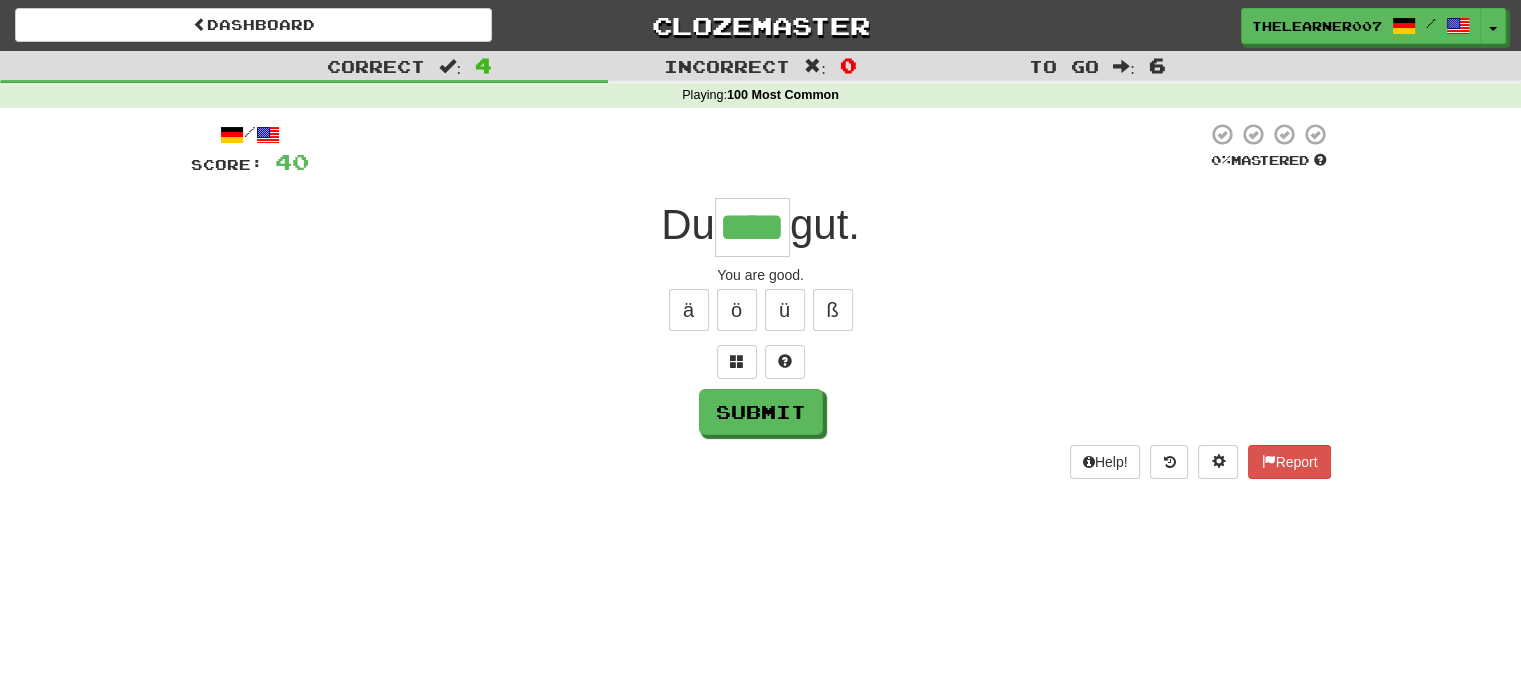 type on "****" 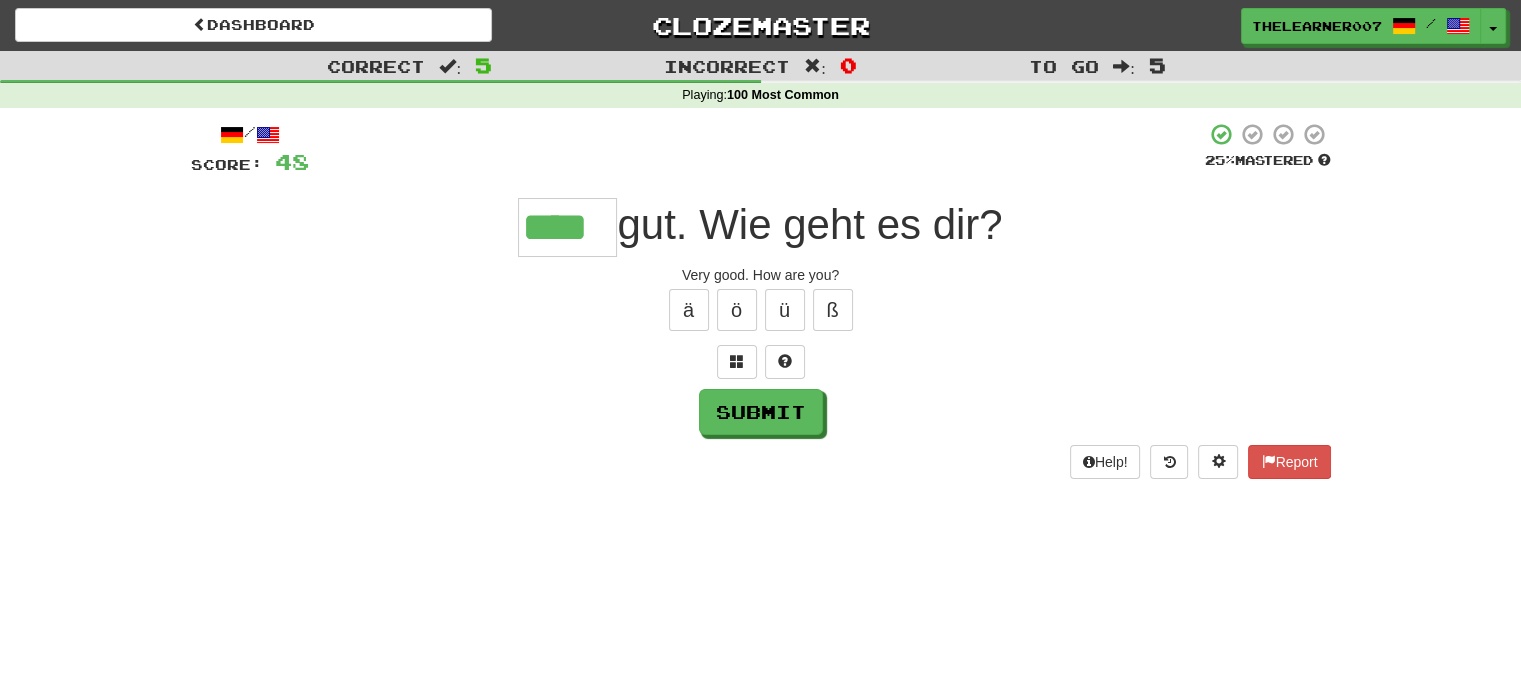 type on "****" 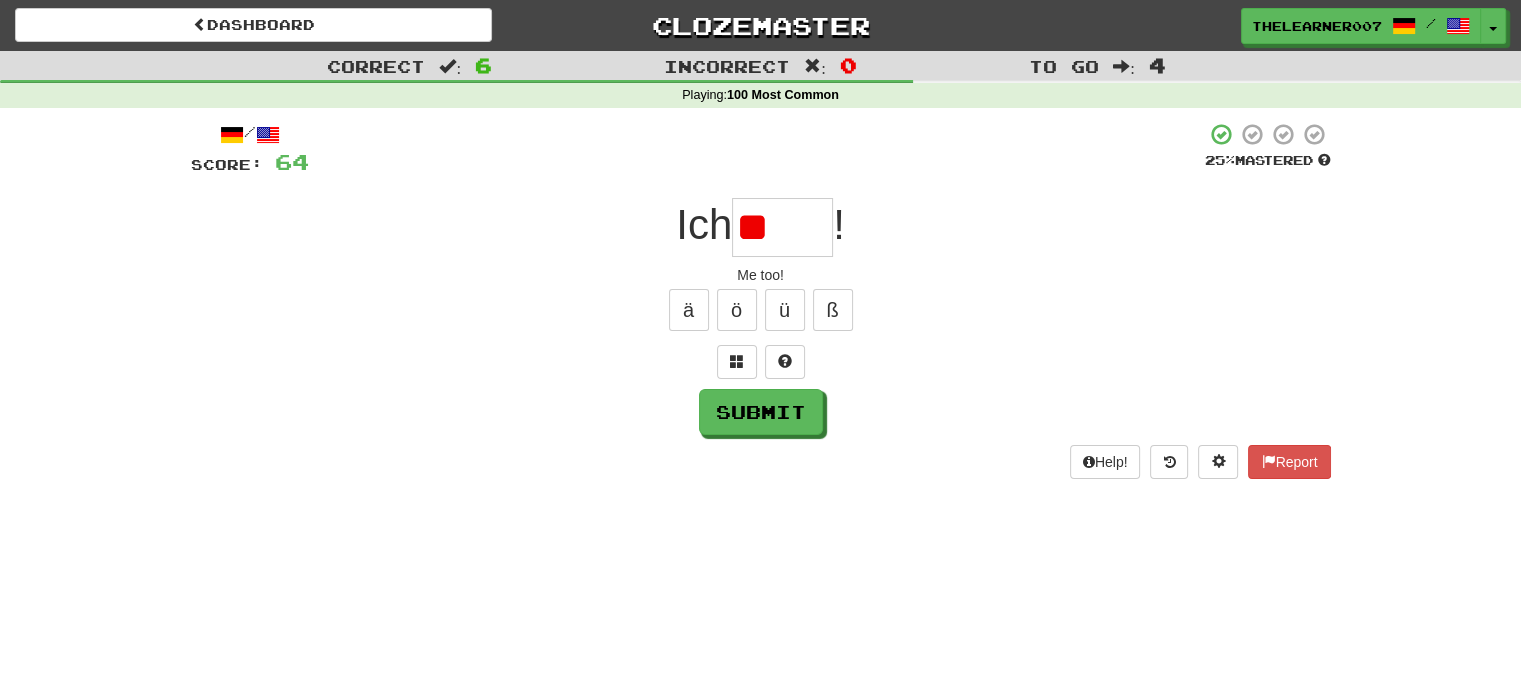 type on "*" 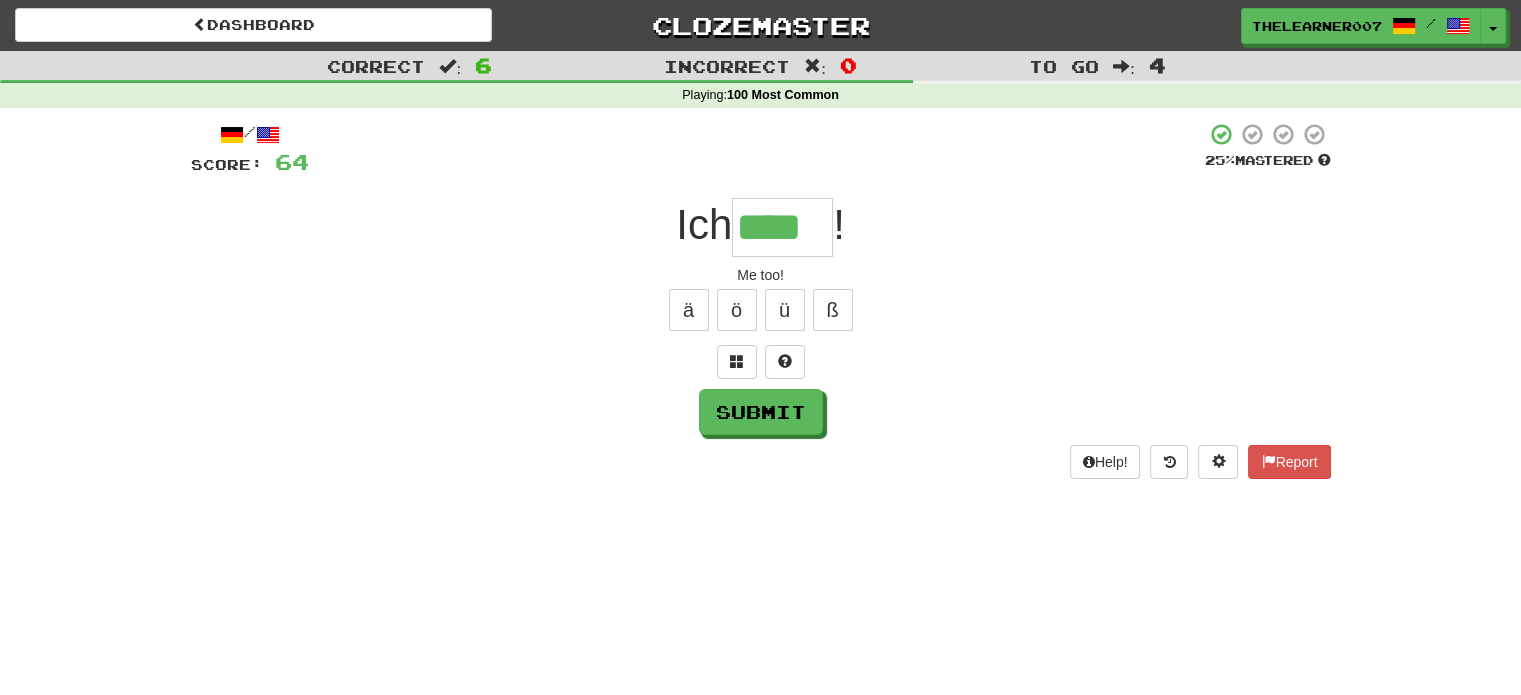 type on "****" 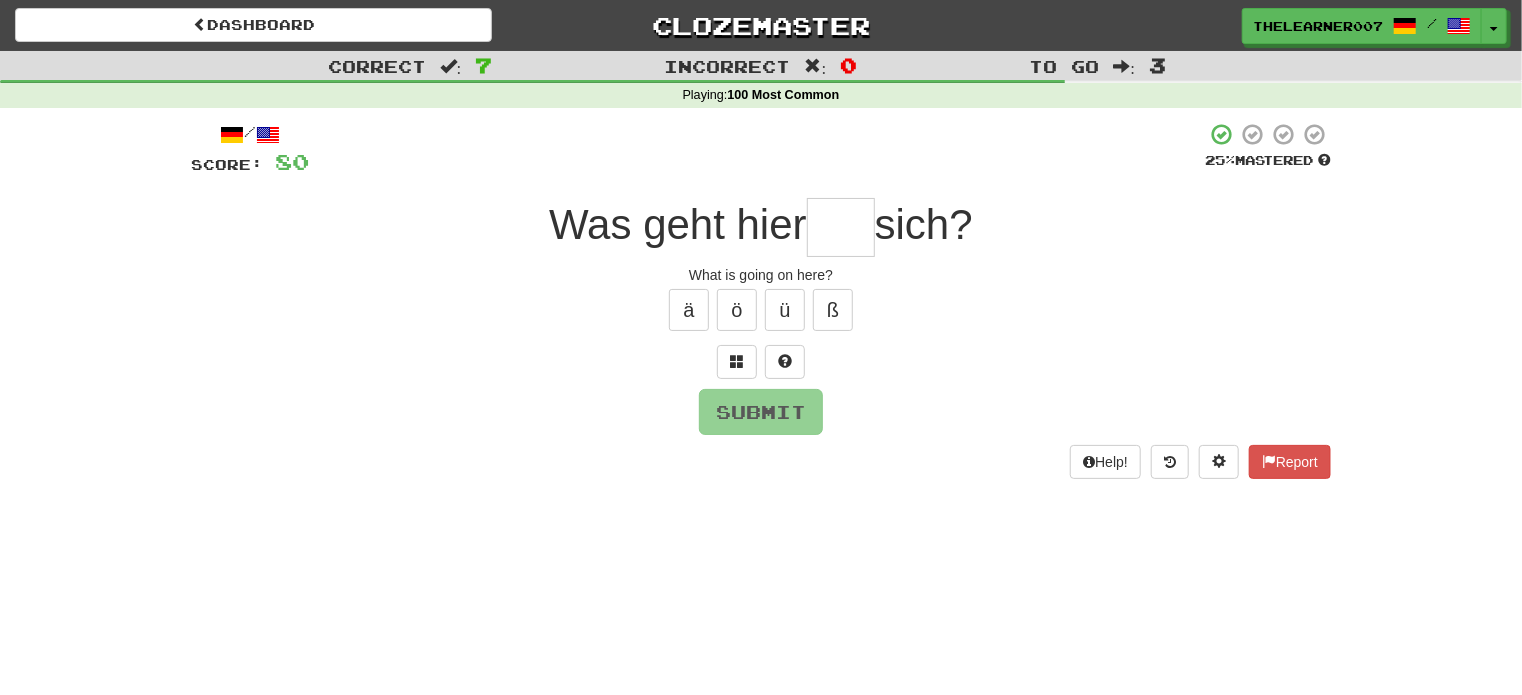 type on "*" 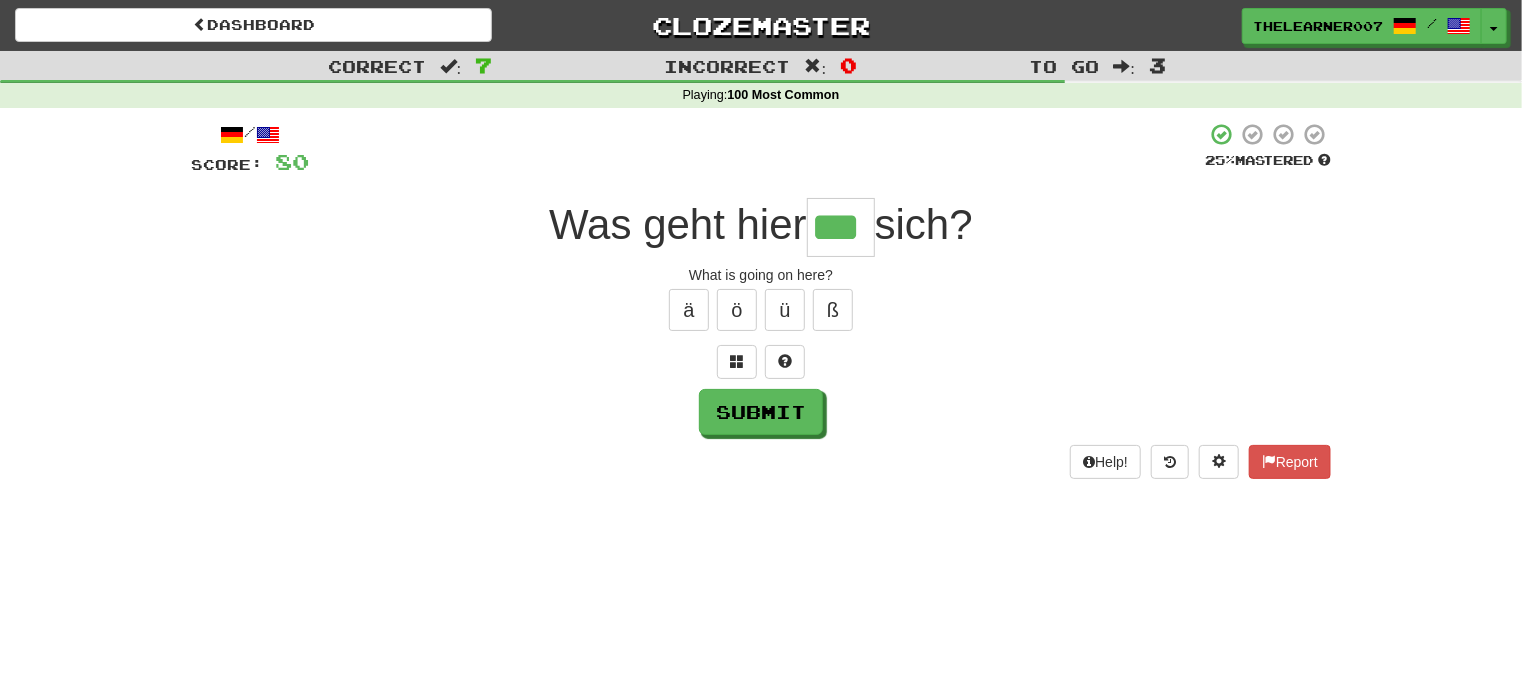 type on "***" 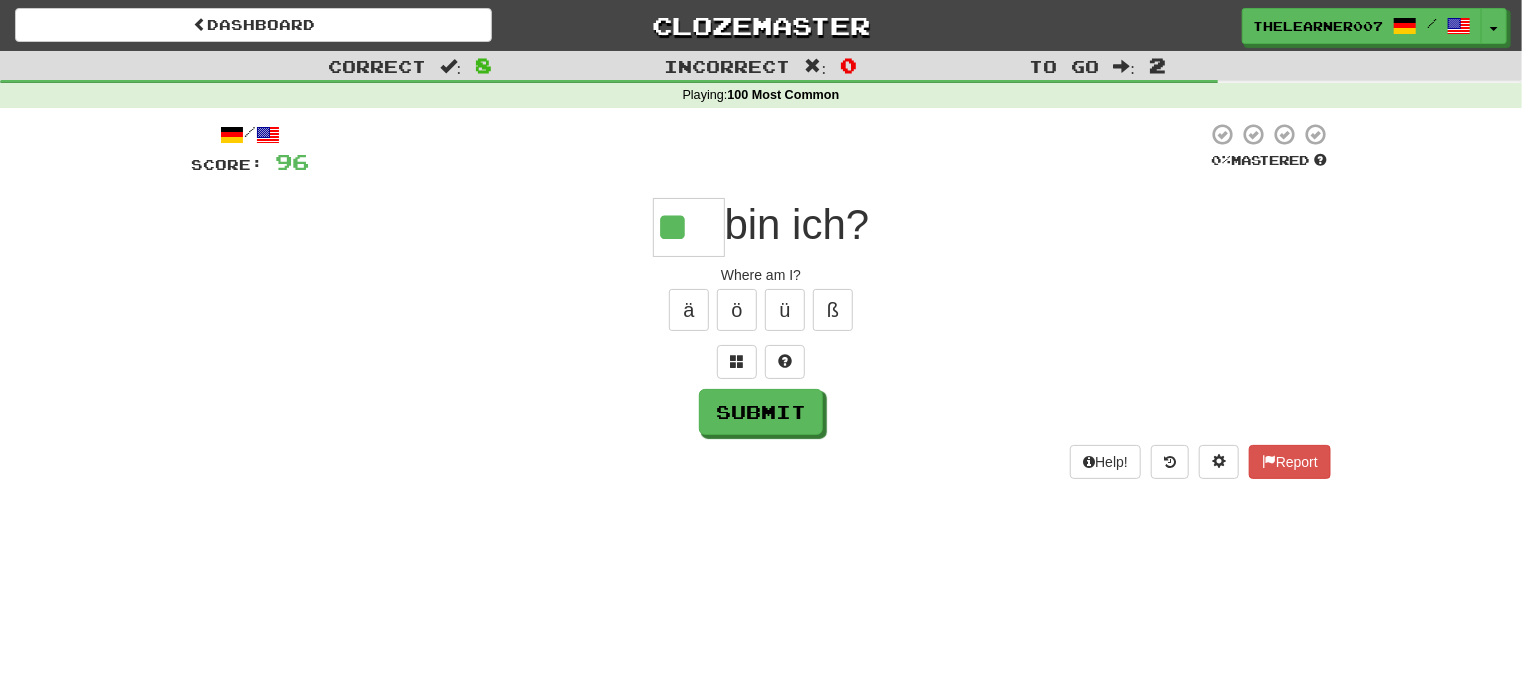 type on "**" 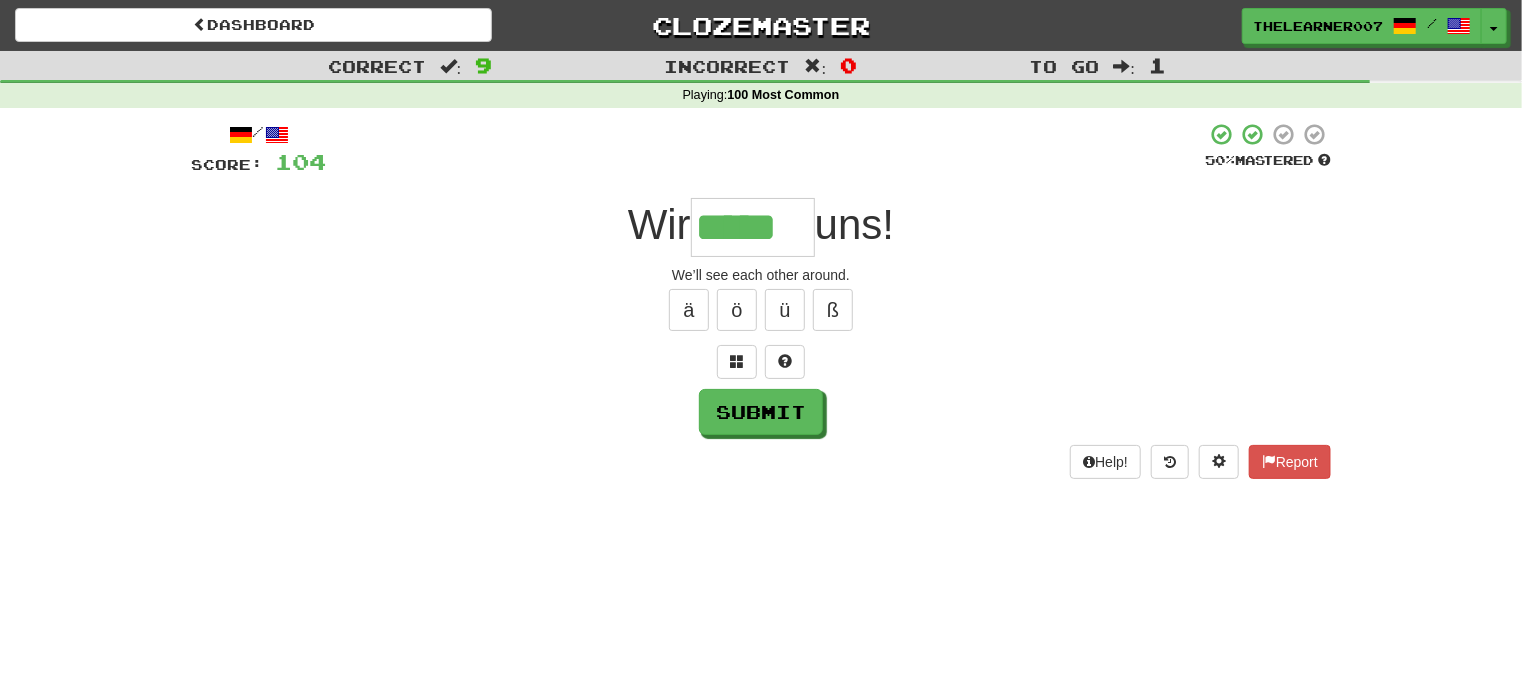 type on "*****" 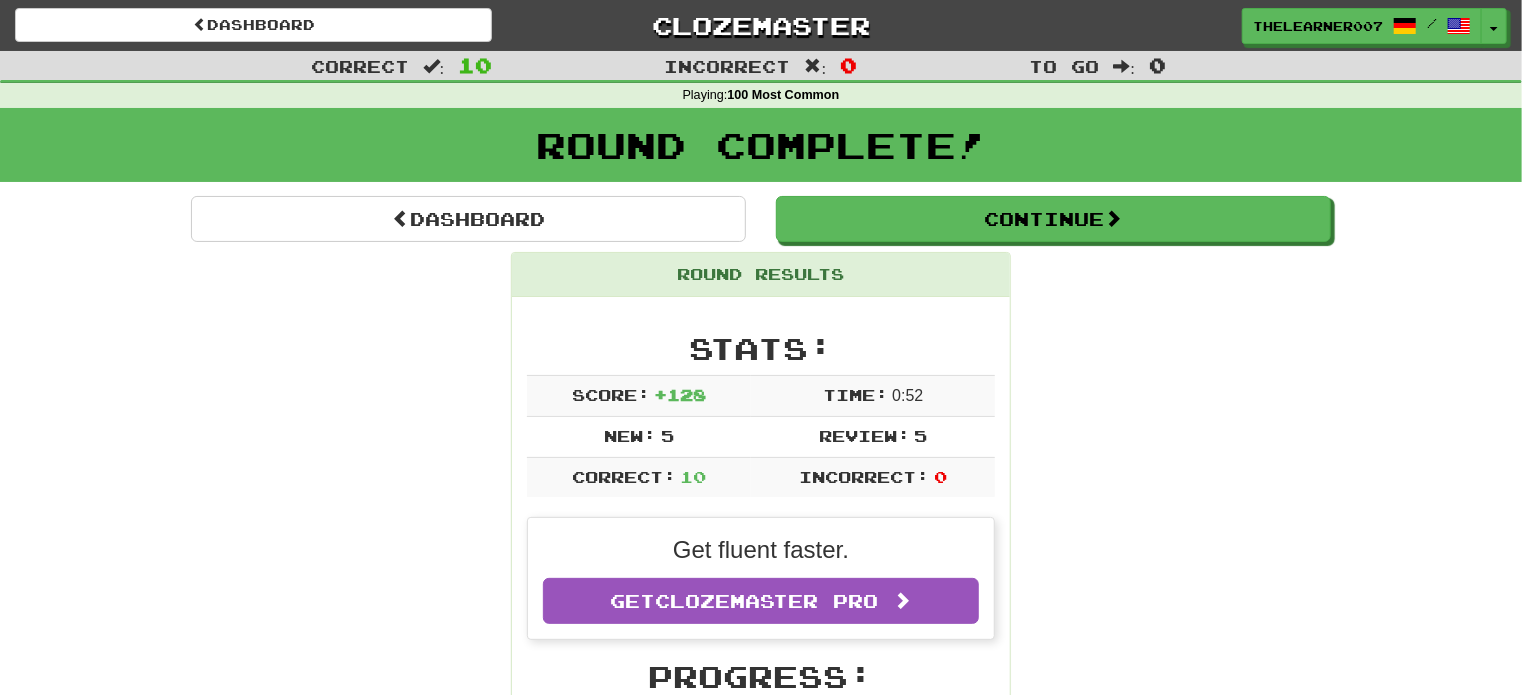 click on "Dashboard
Clozemaster
thelearner007
/
Toggle Dropdown
Dashboard
Leaderboard
Activity Feed
Notifications
Profile
Discussions
Deutsch
/
English
Streak:
29
Review:
40
Points Today: 0
Languages
Account
Logout
thelearner007
/
Toggle Dropdown
Dashboard
Leaderboard
Activity Feed
Notifications
Profile
Discussions
Deutsch
/
English
Streak:
29
Review:
40
Points Today: 0
Languages
Account
Logout
clozemaster" at bounding box center [761, 22] 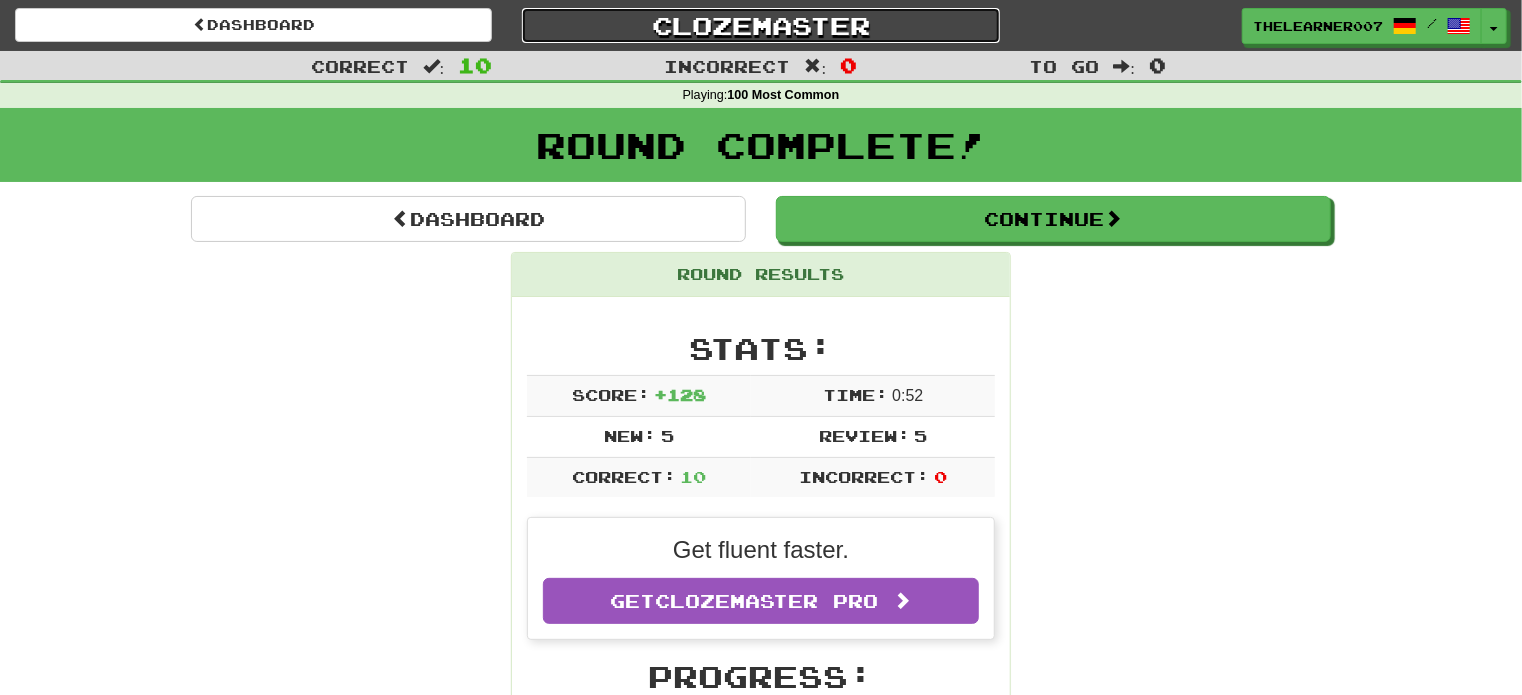 click on "Clozemaster" at bounding box center [760, 25] 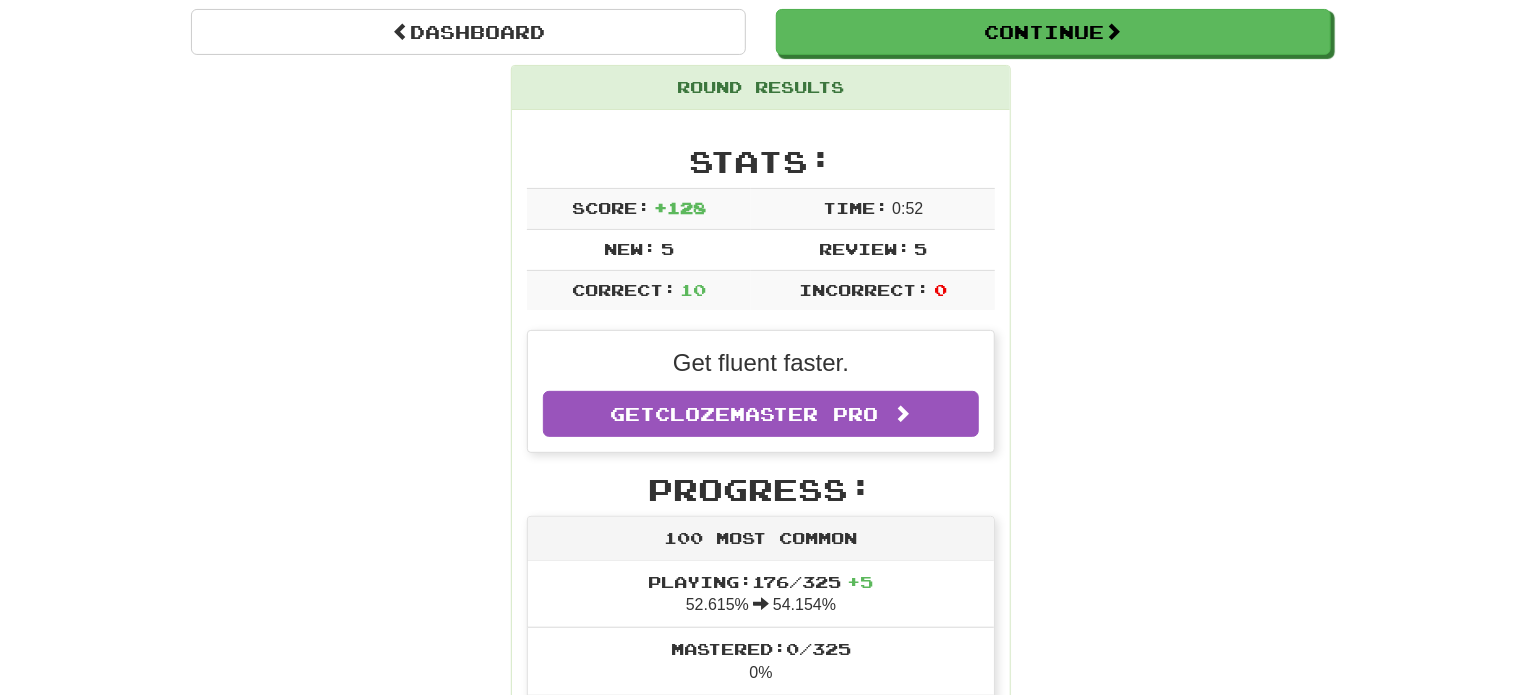 scroll, scrollTop: 500, scrollLeft: 0, axis: vertical 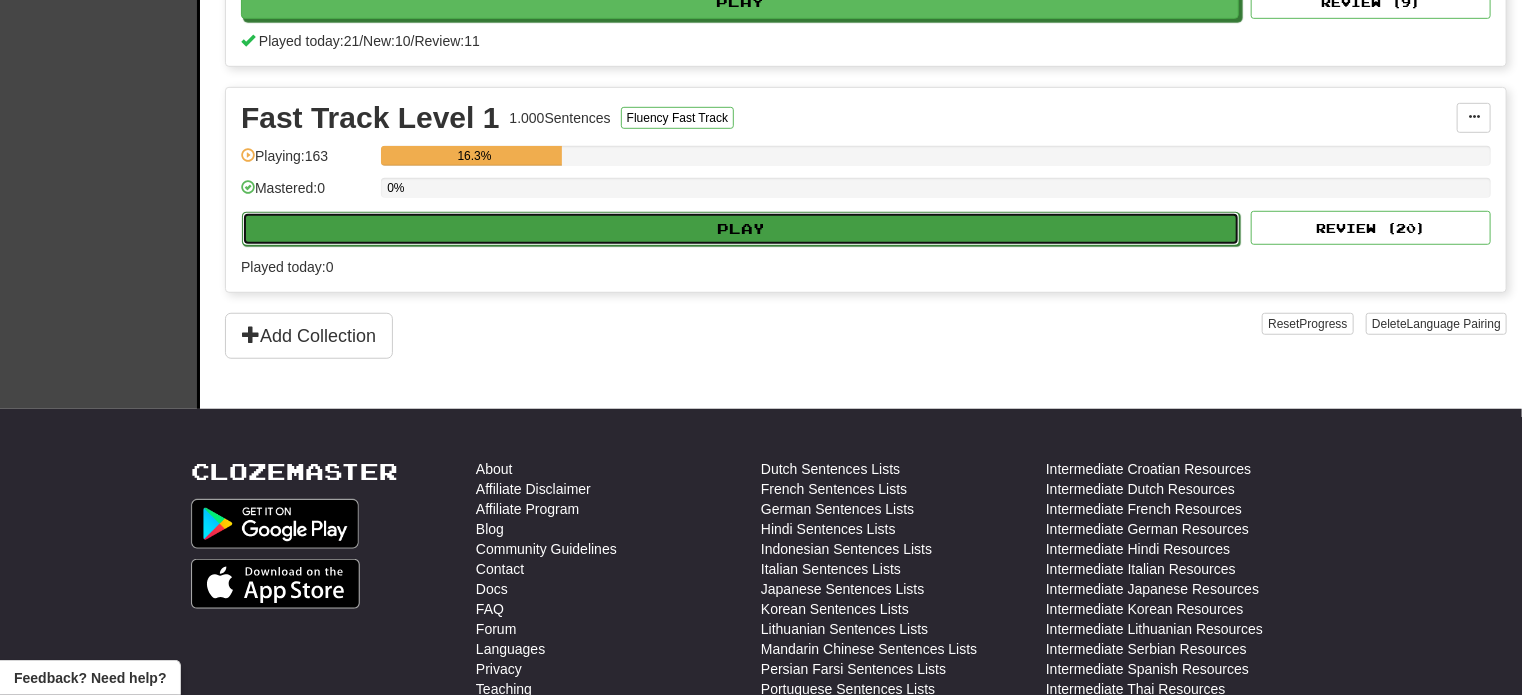 click on "Play" at bounding box center [741, 229] 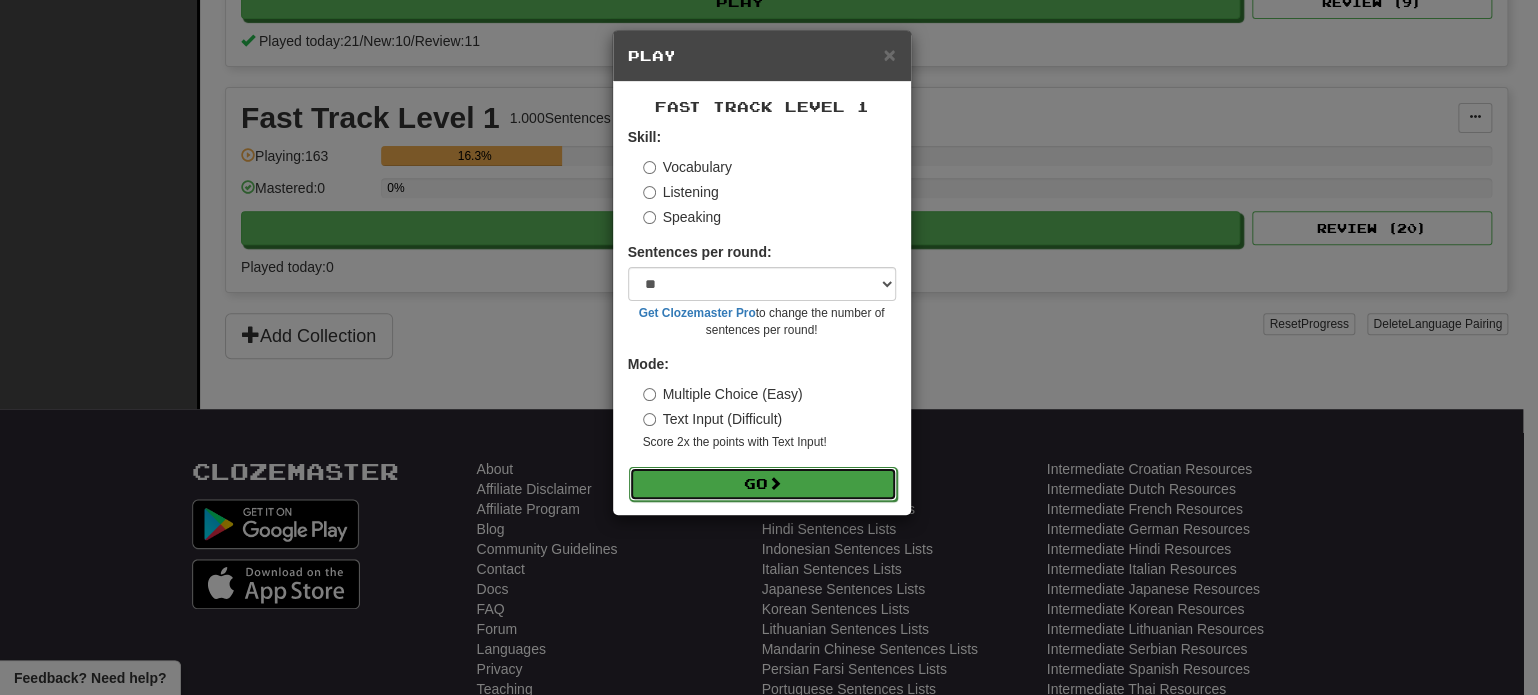 click on "Go" at bounding box center (763, 484) 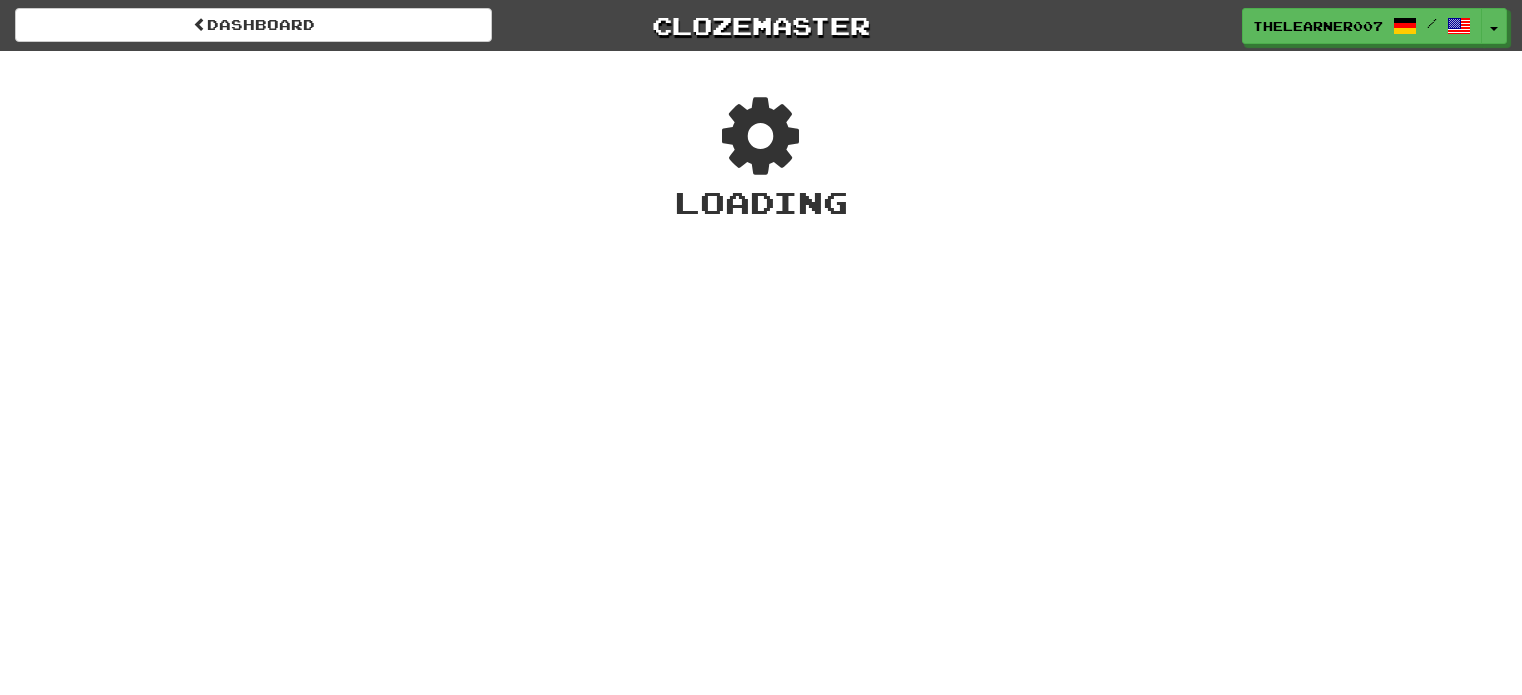 scroll, scrollTop: 0, scrollLeft: 0, axis: both 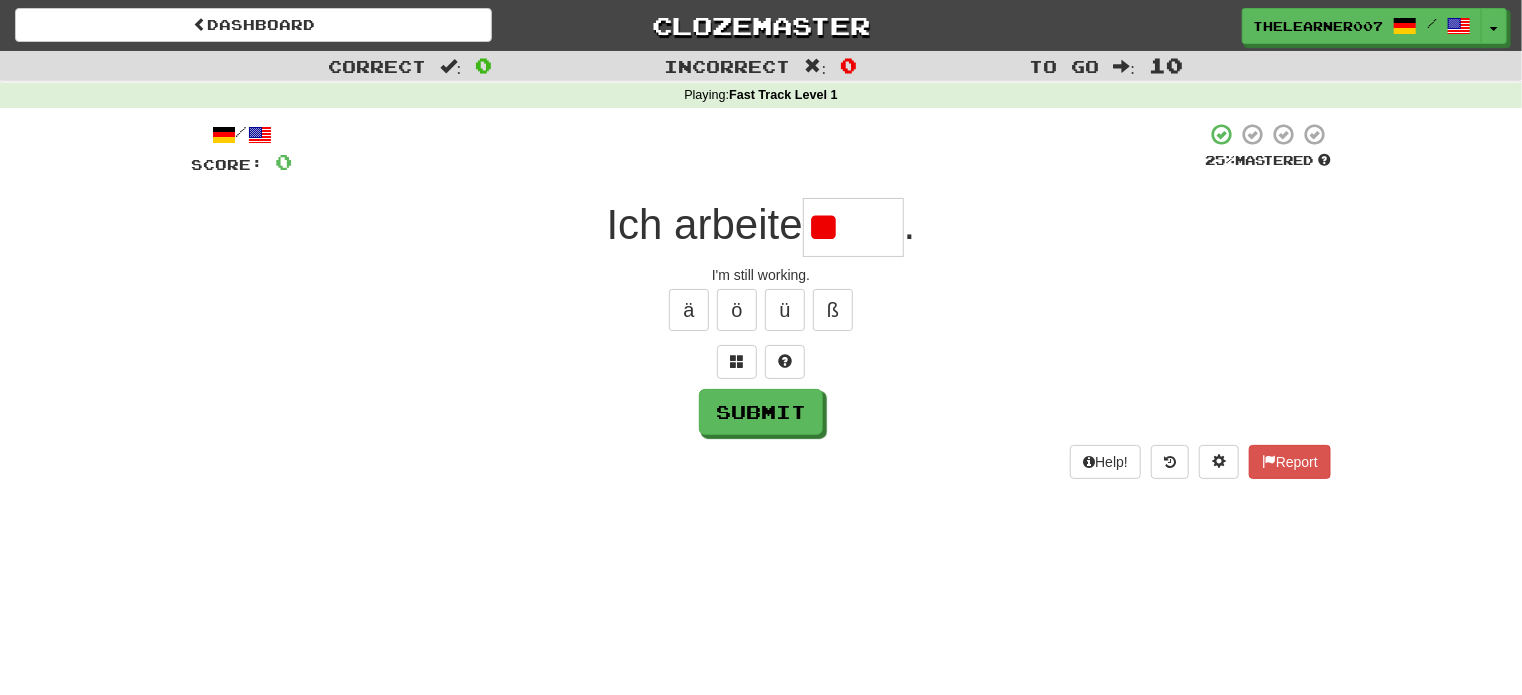 type on "*" 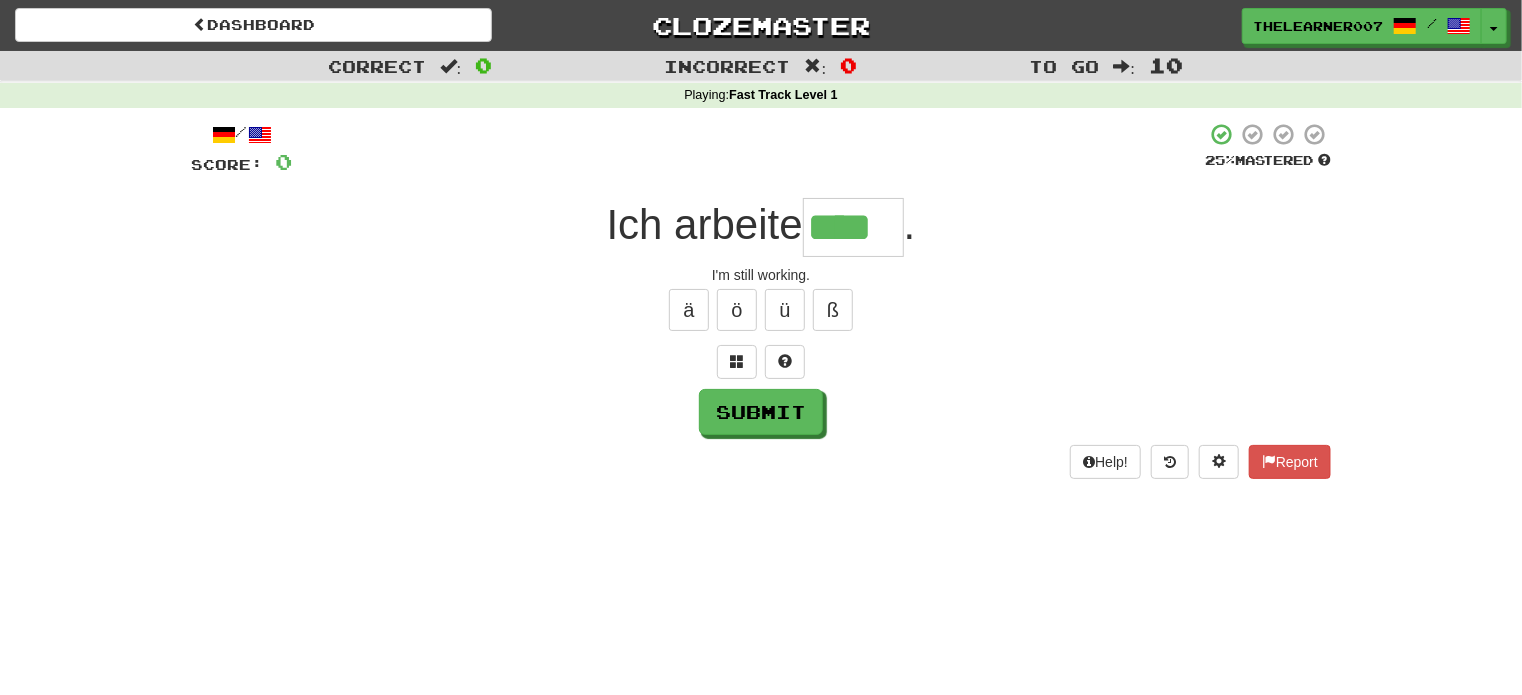 type on "****" 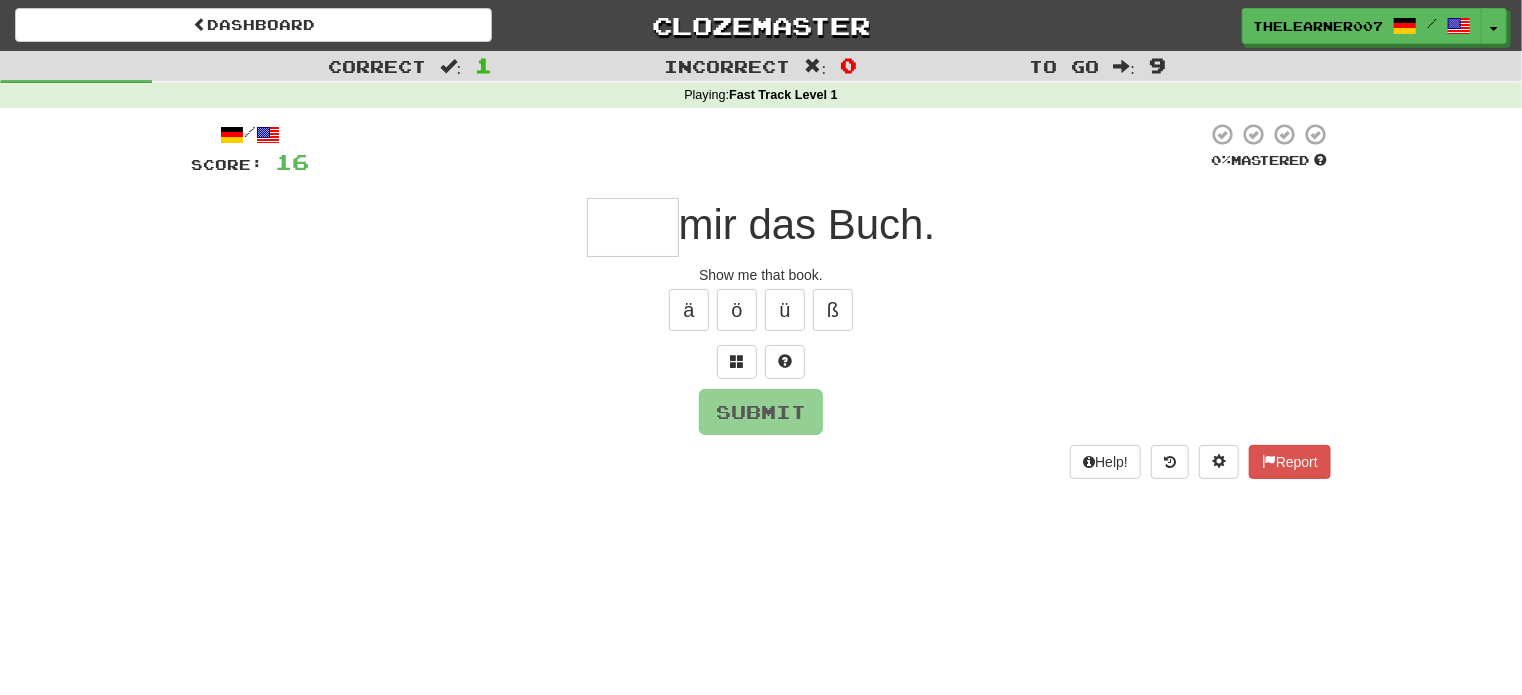 type on "*" 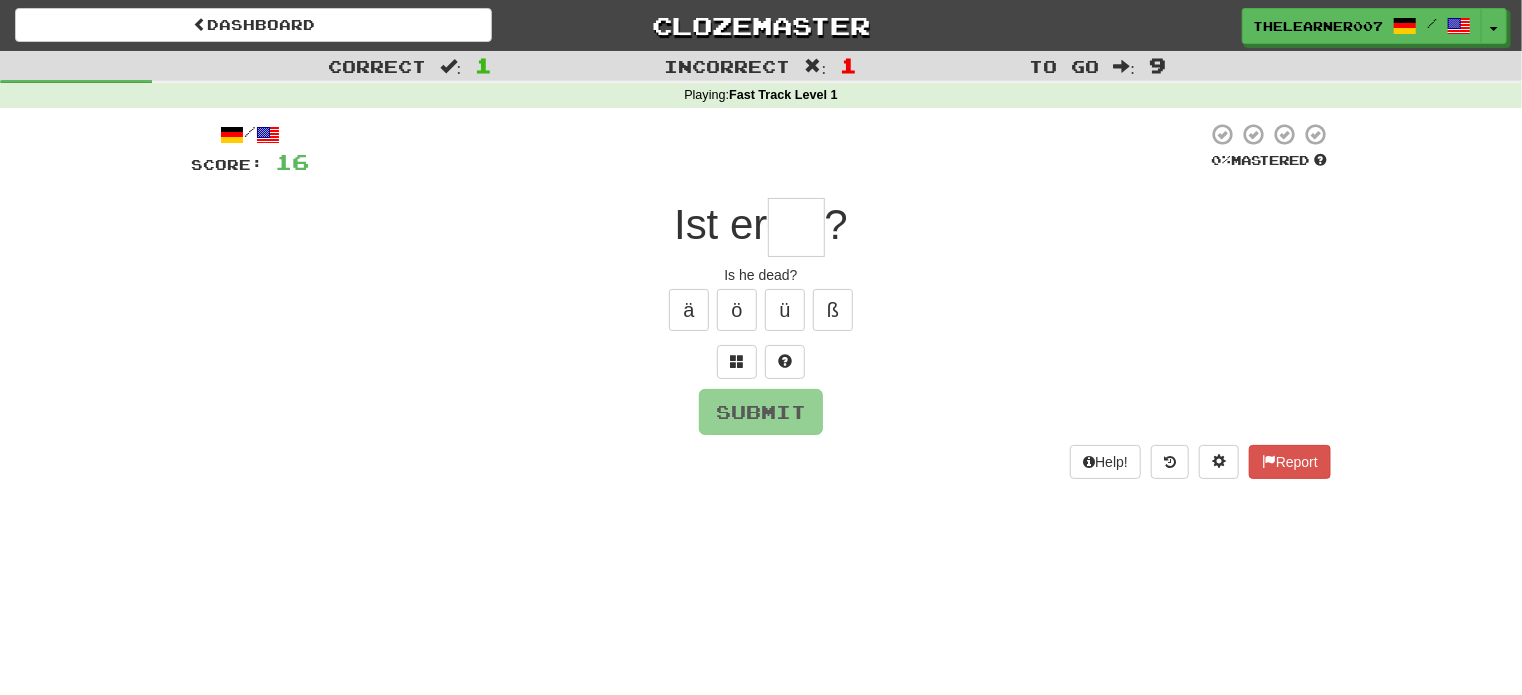 type on "*" 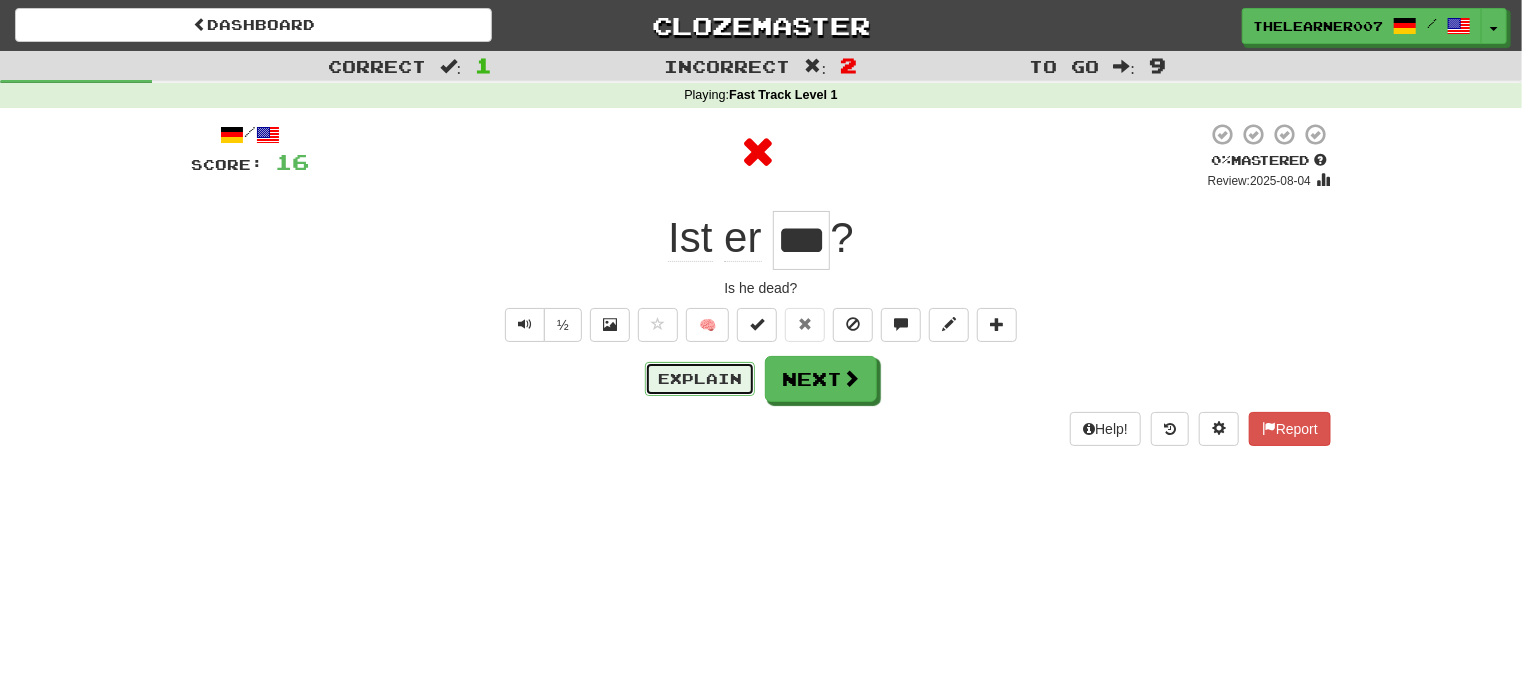 click on "Explain" at bounding box center (700, 379) 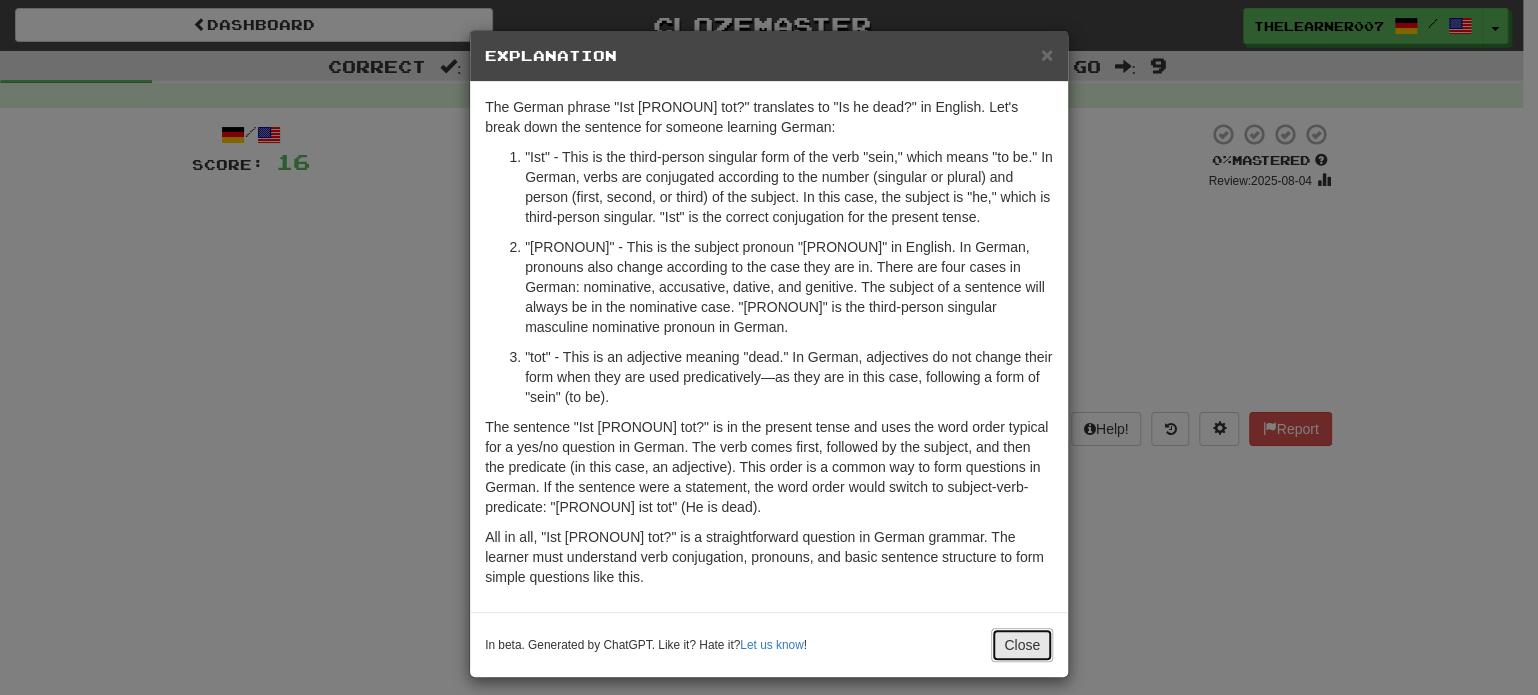 click on "Close" at bounding box center [1022, 645] 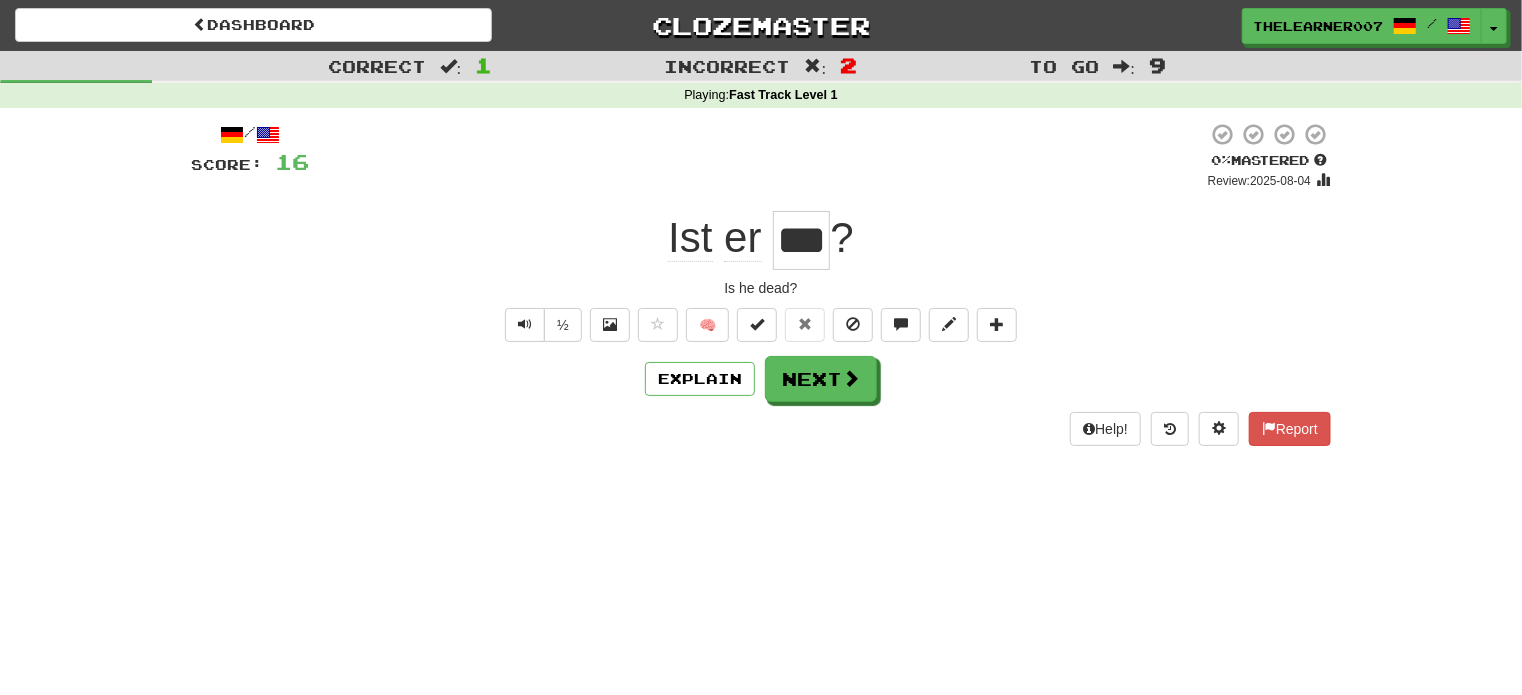 click on "/  Score:   16 0 %  Mastered Review:  2025-08-04 Ist   er   *** ? Is he dead? ½ 🧠 Explain Next  Help!  Report" at bounding box center [761, 284] 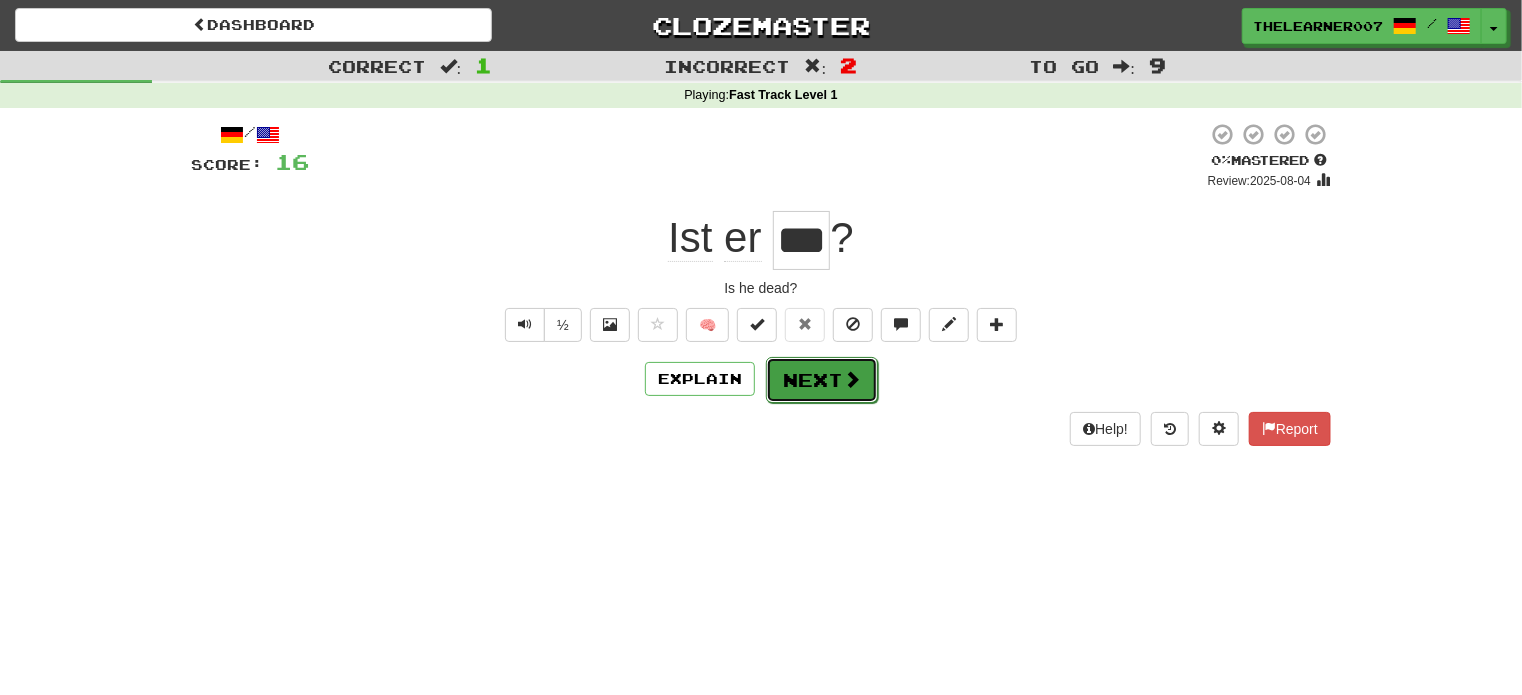 click on "Next" at bounding box center (822, 380) 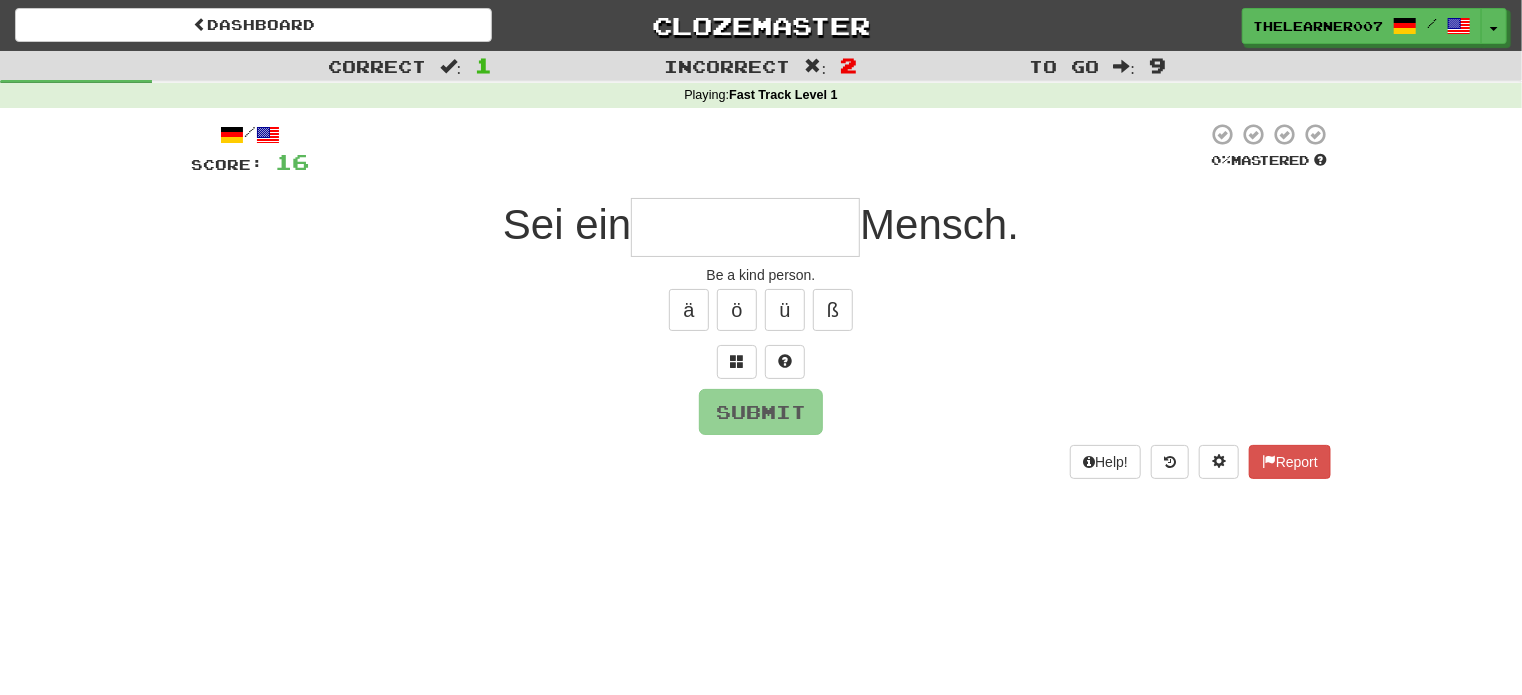 type on "**********" 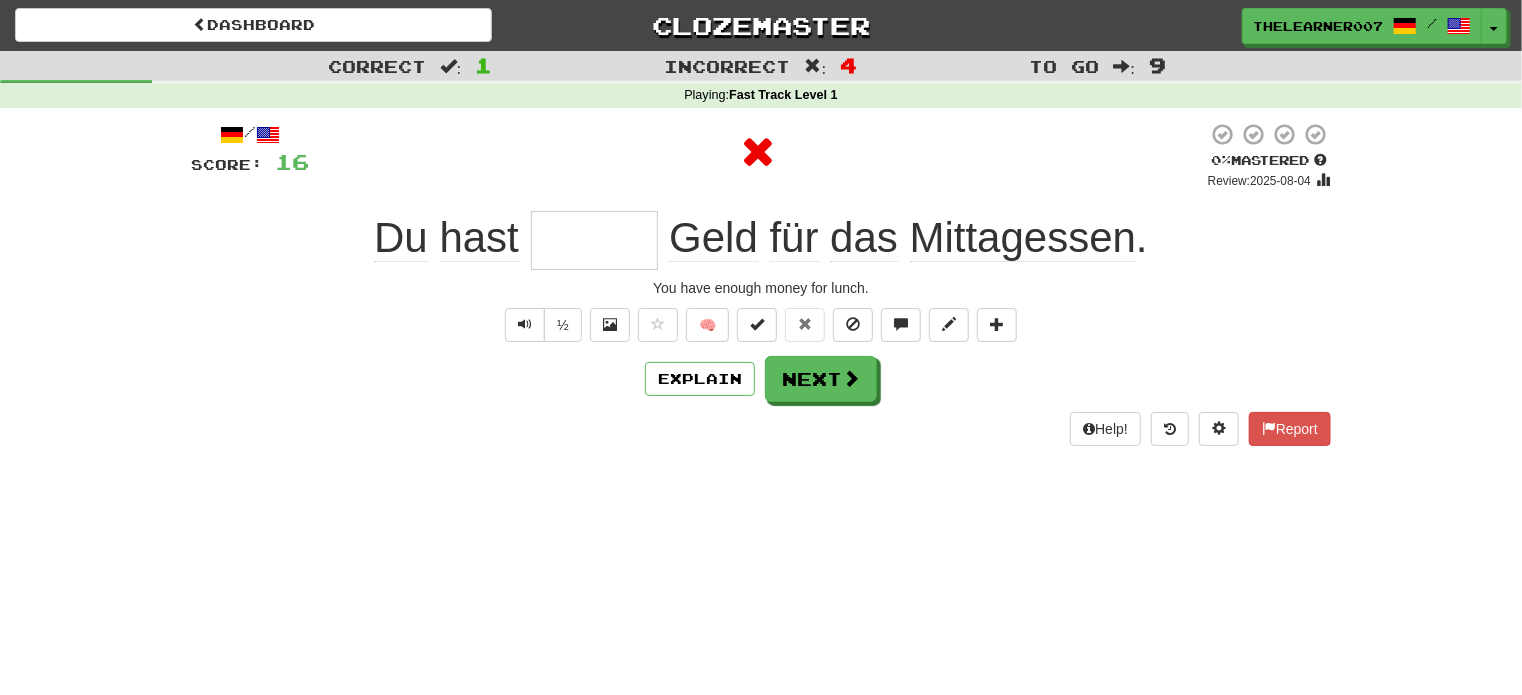type on "*****" 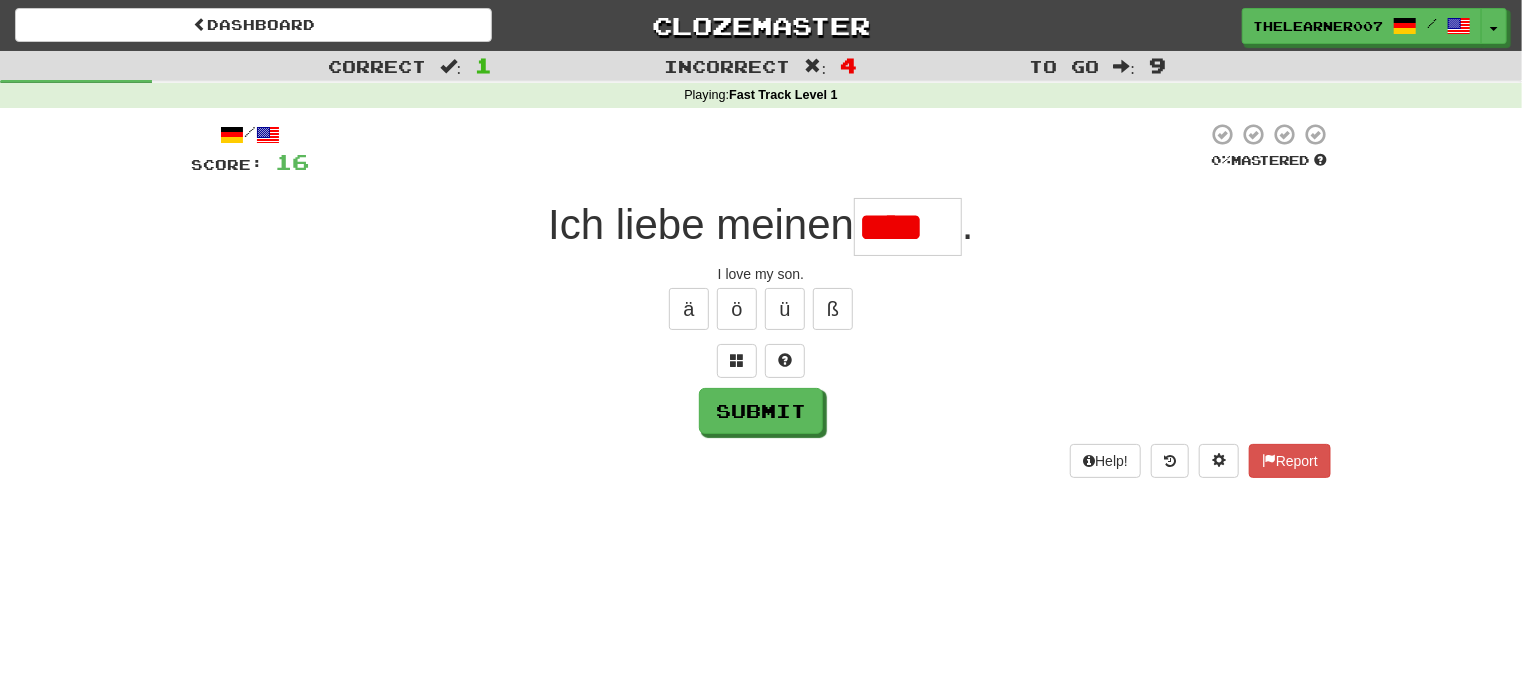 scroll, scrollTop: 0, scrollLeft: 0, axis: both 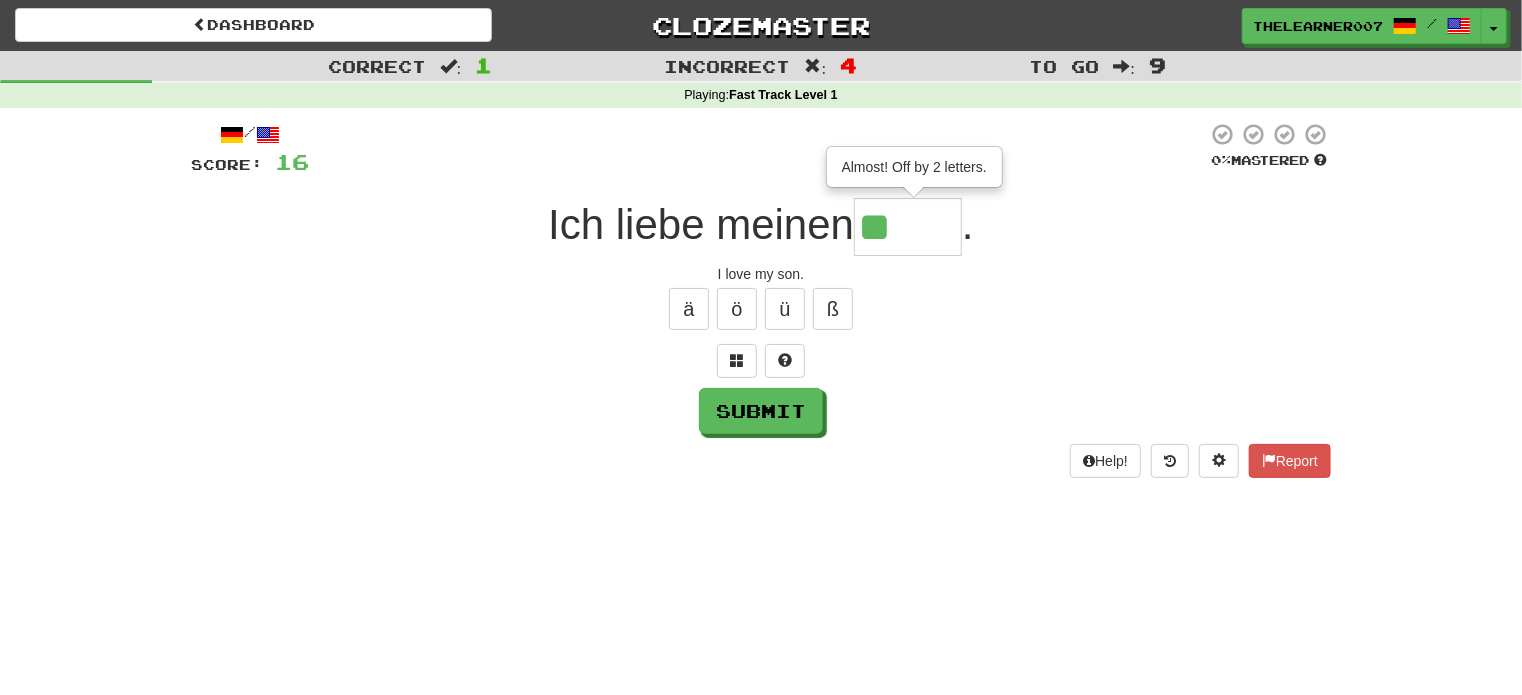type on "****" 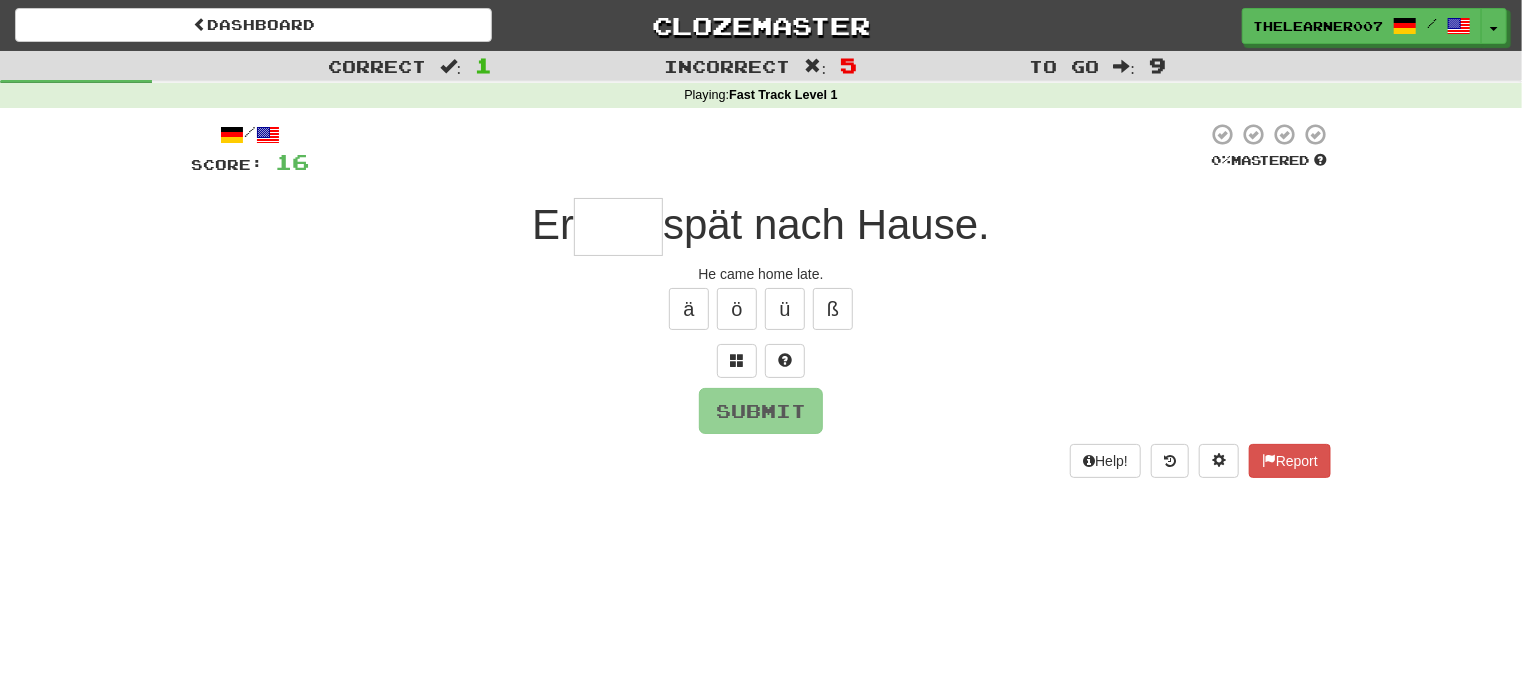 type on "*" 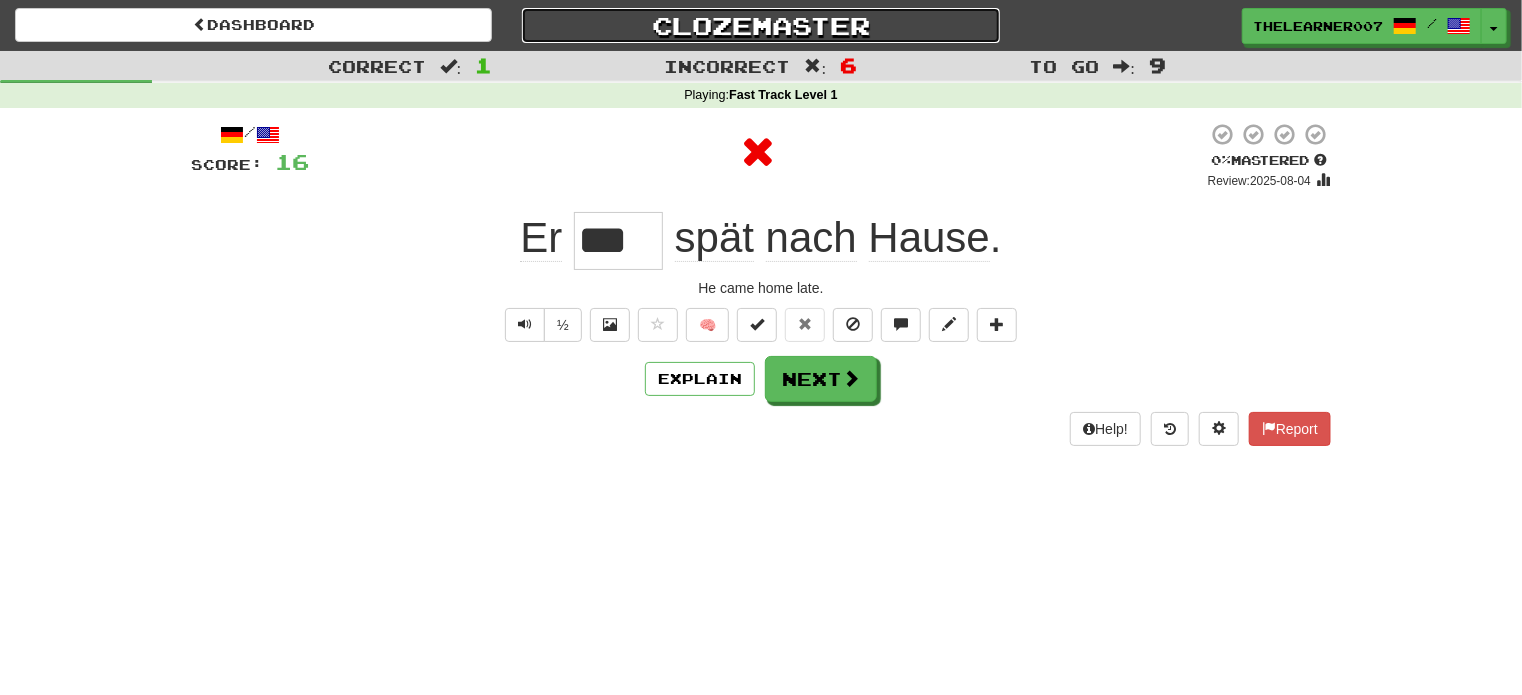 click on "Clozemaster" at bounding box center [760, 25] 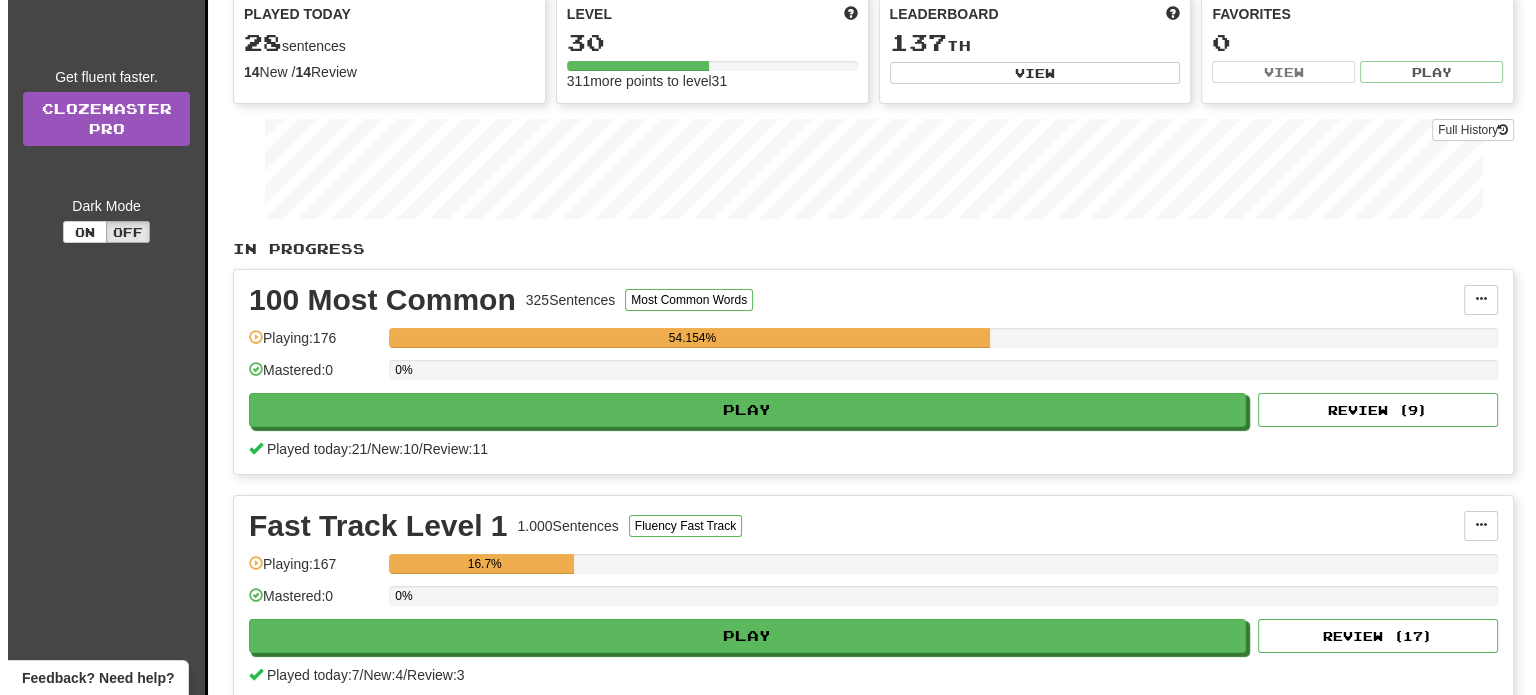 scroll, scrollTop: 0, scrollLeft: 0, axis: both 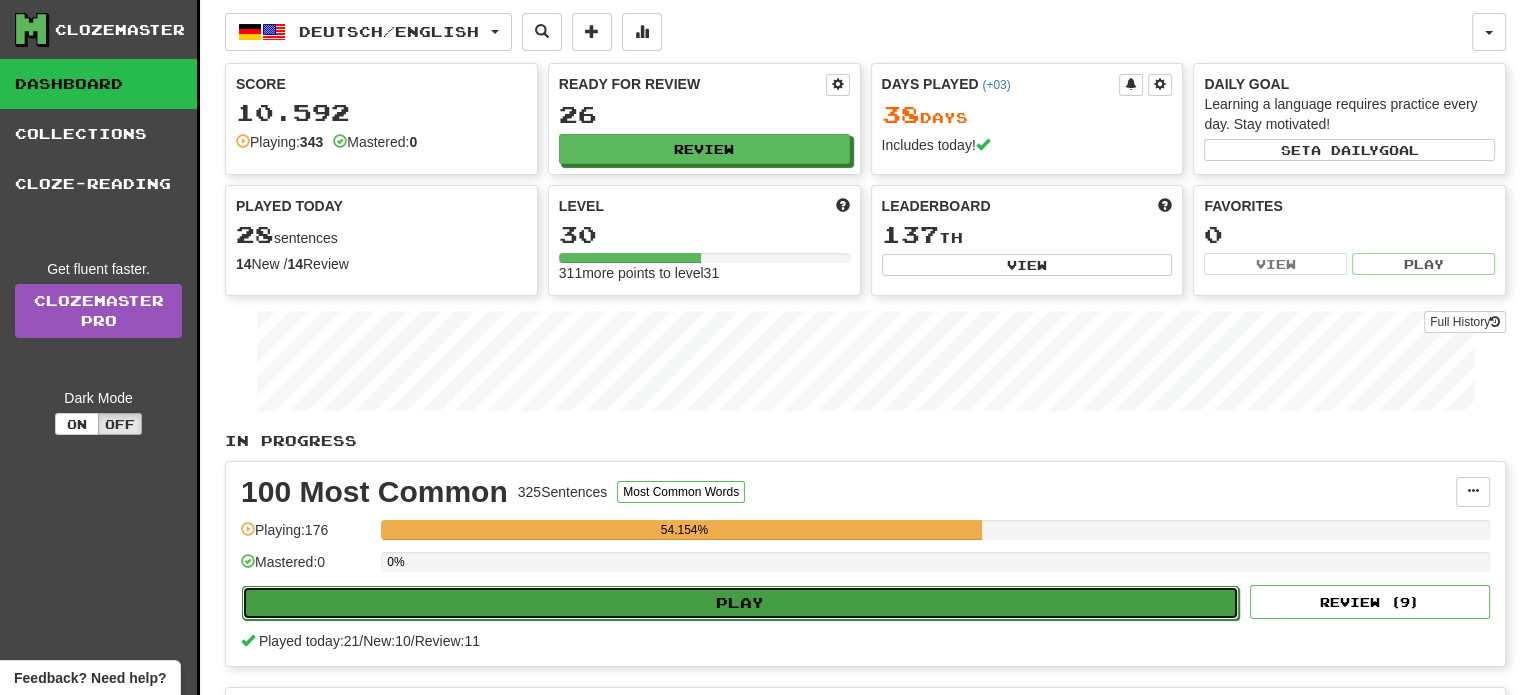 click on "Play" at bounding box center [740, 603] 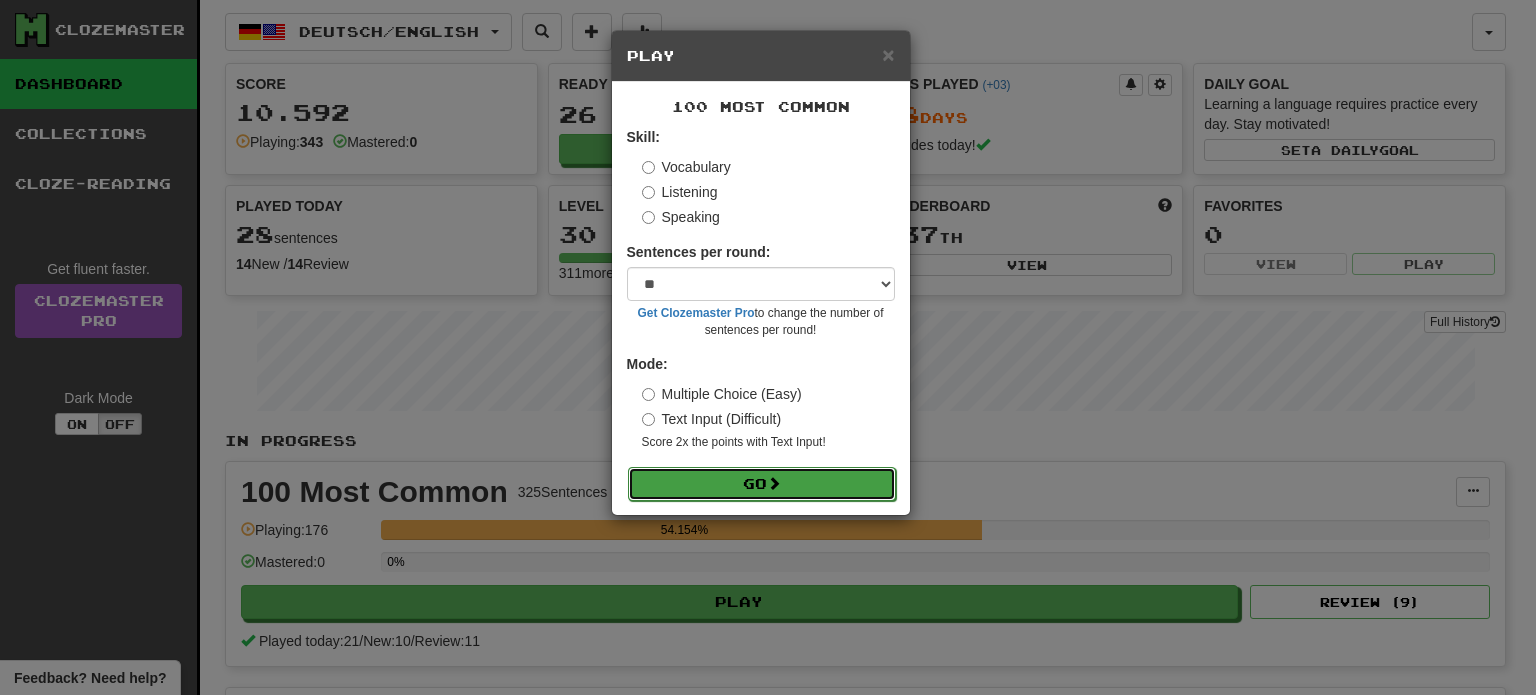 click on "Go" at bounding box center (762, 484) 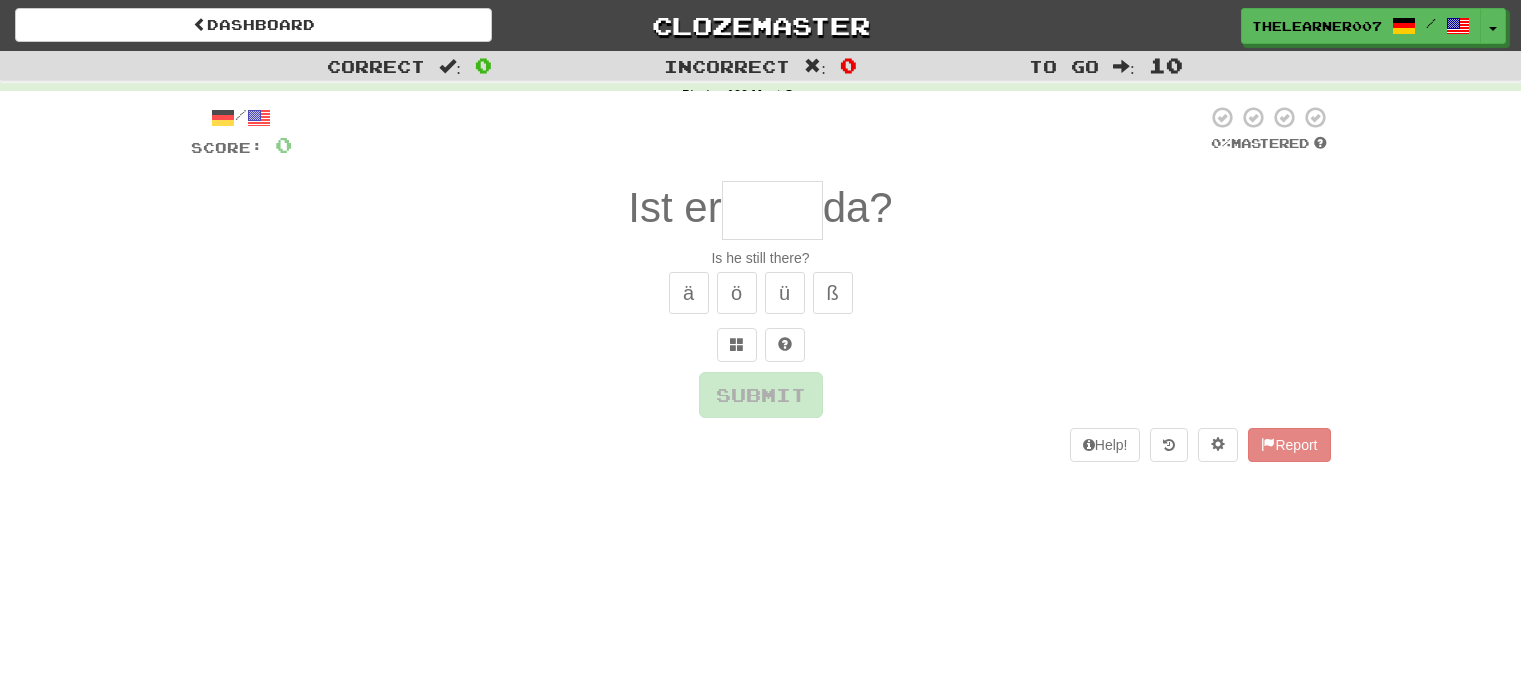 scroll, scrollTop: 0, scrollLeft: 0, axis: both 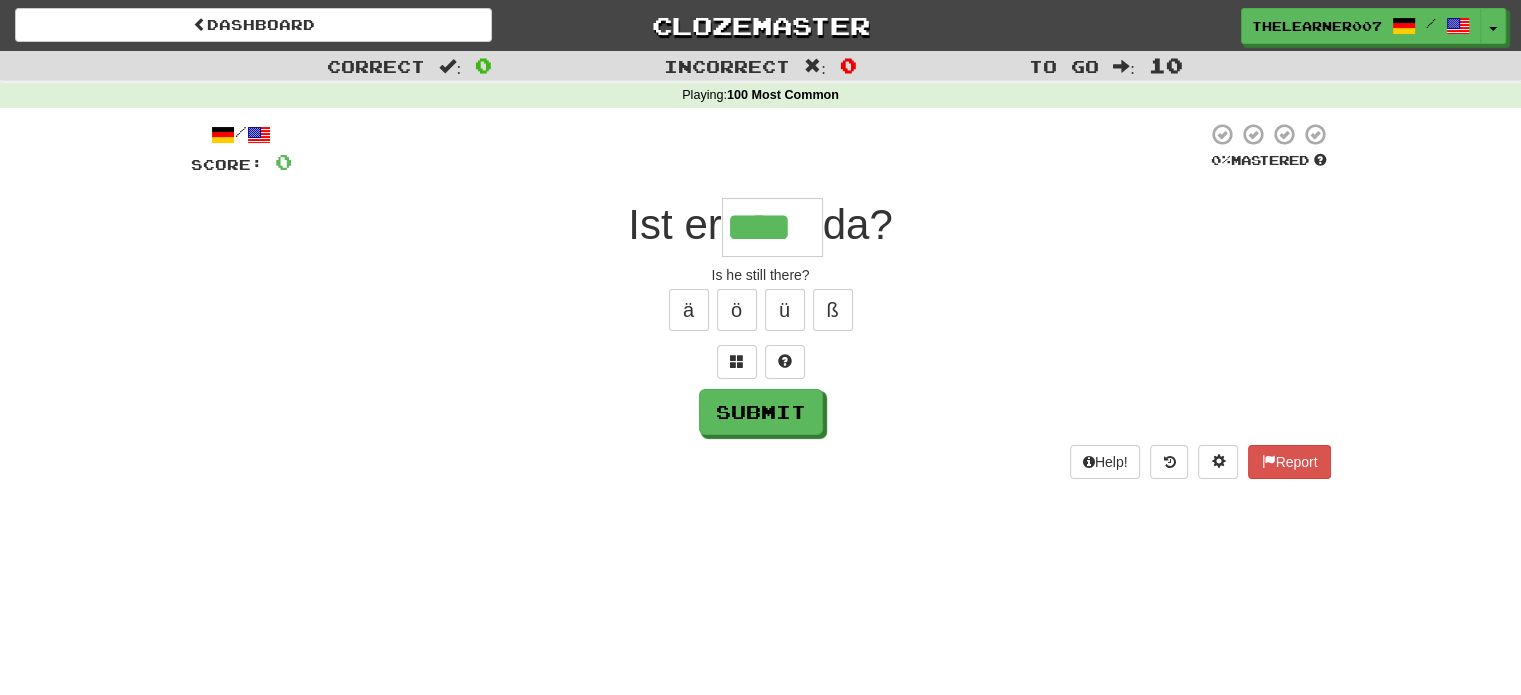 type on "****" 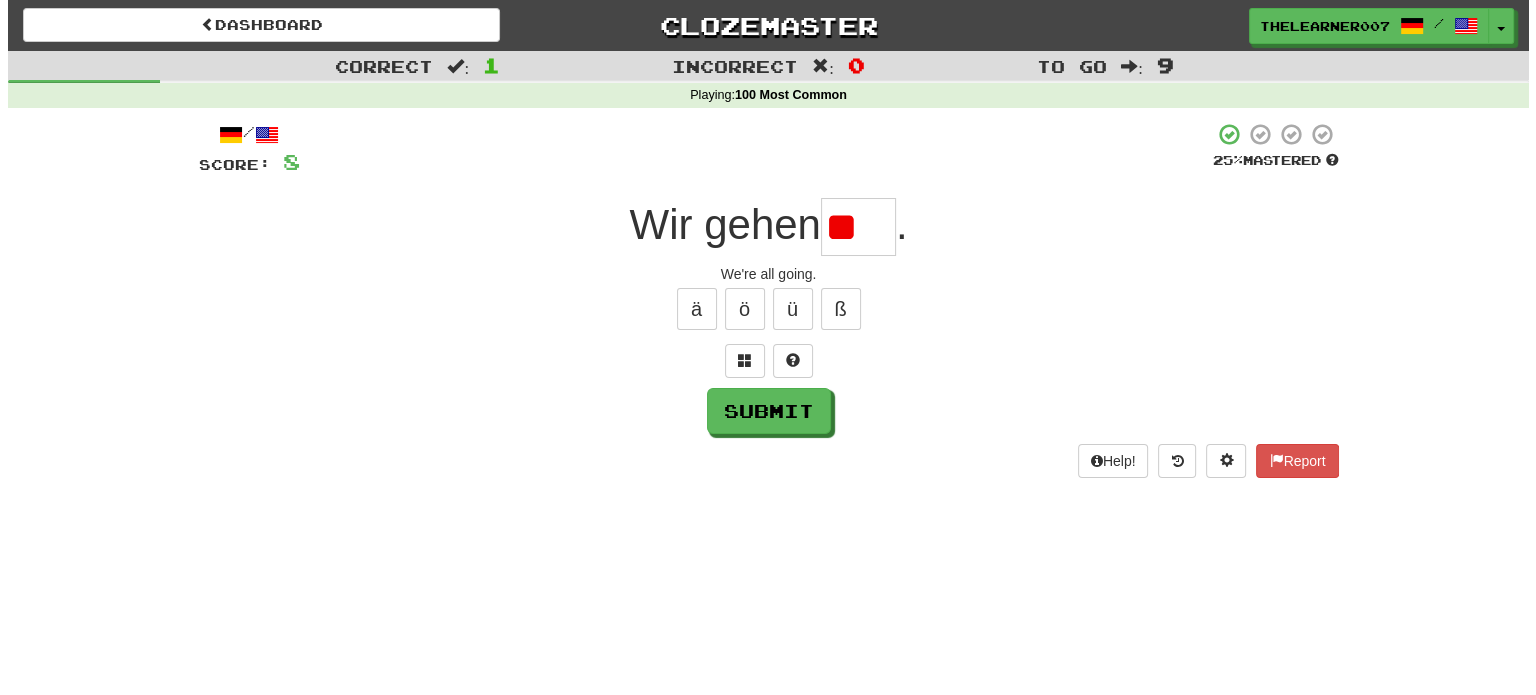 scroll, scrollTop: 0, scrollLeft: 0, axis: both 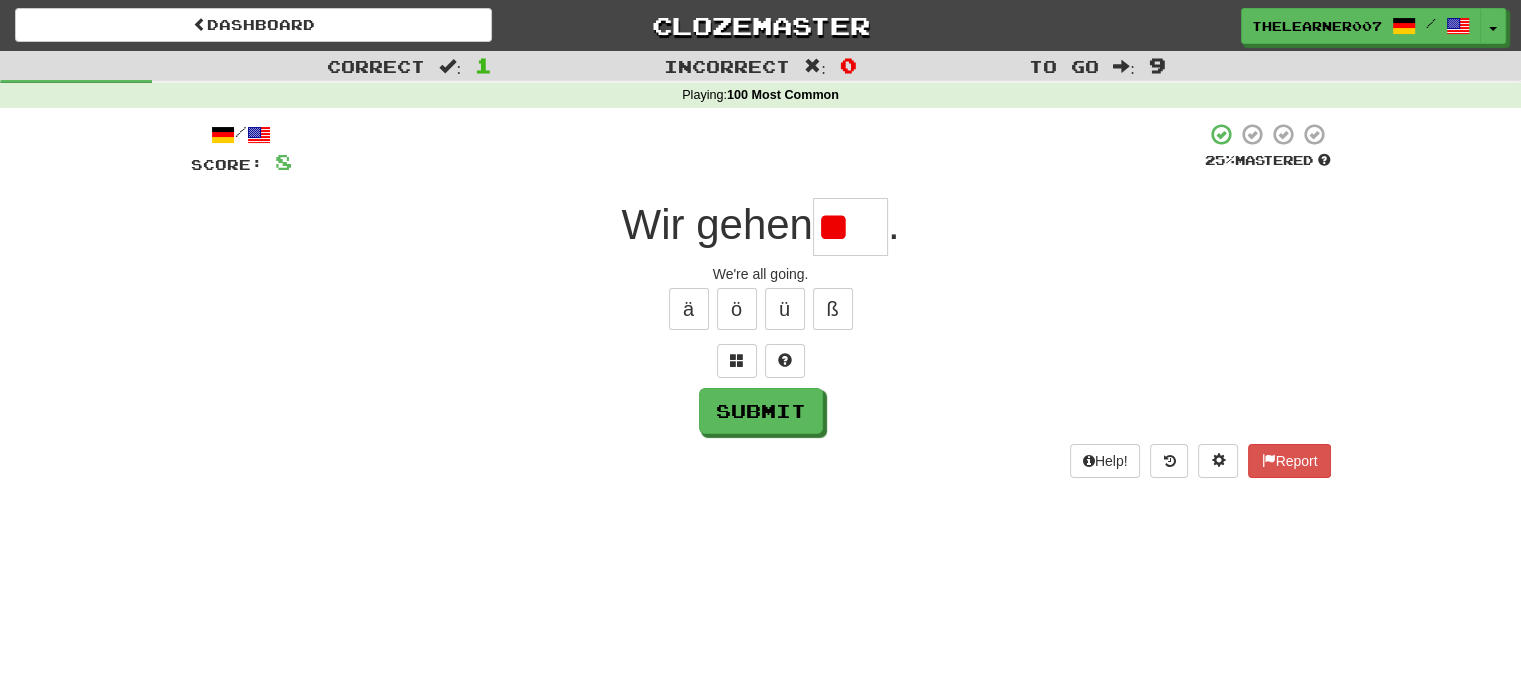type on "*" 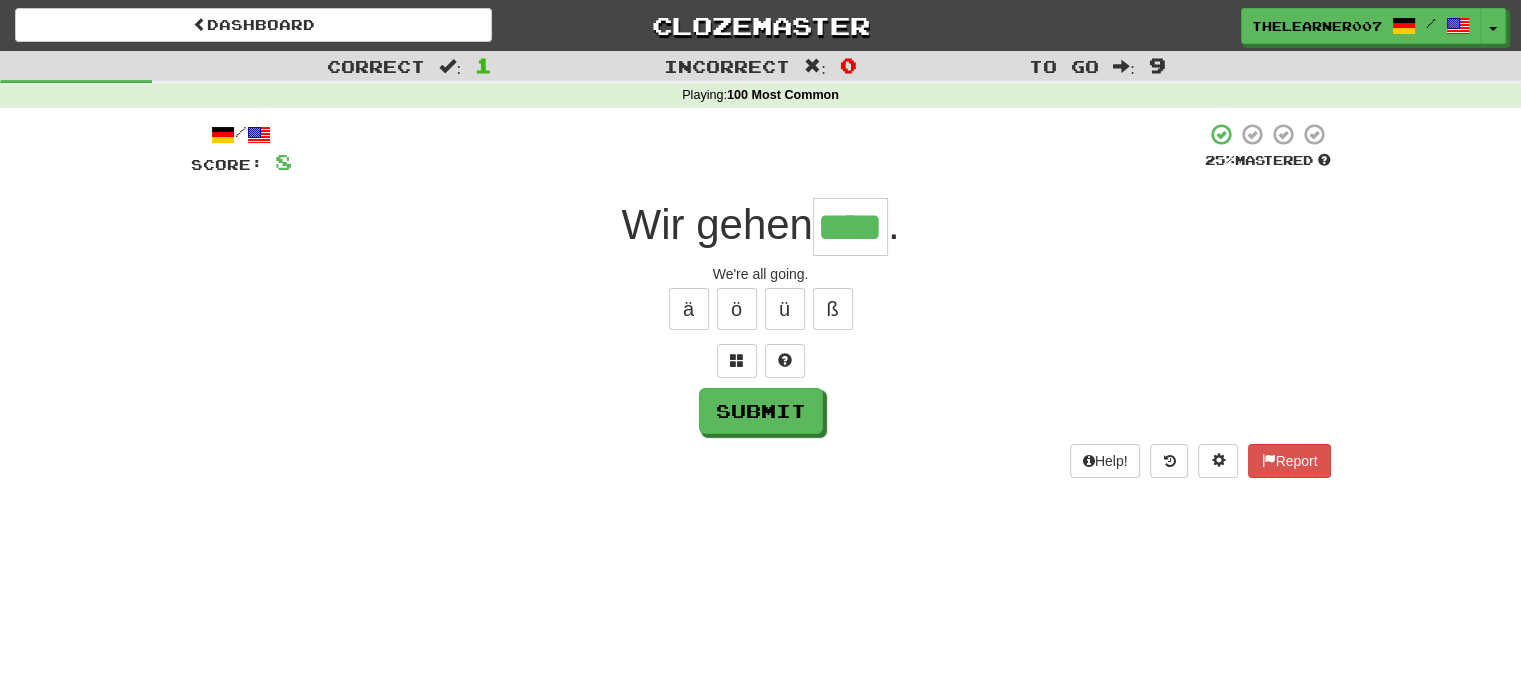 type on "****" 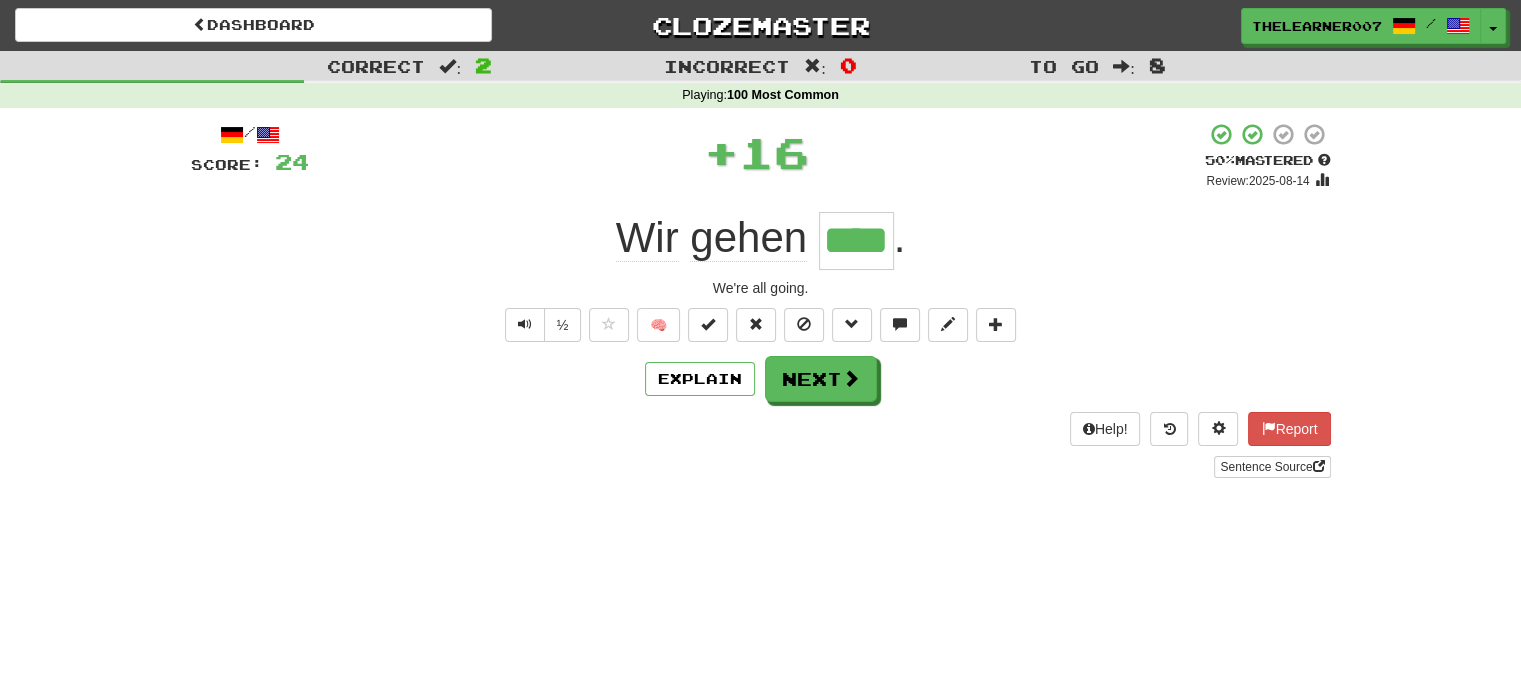 type 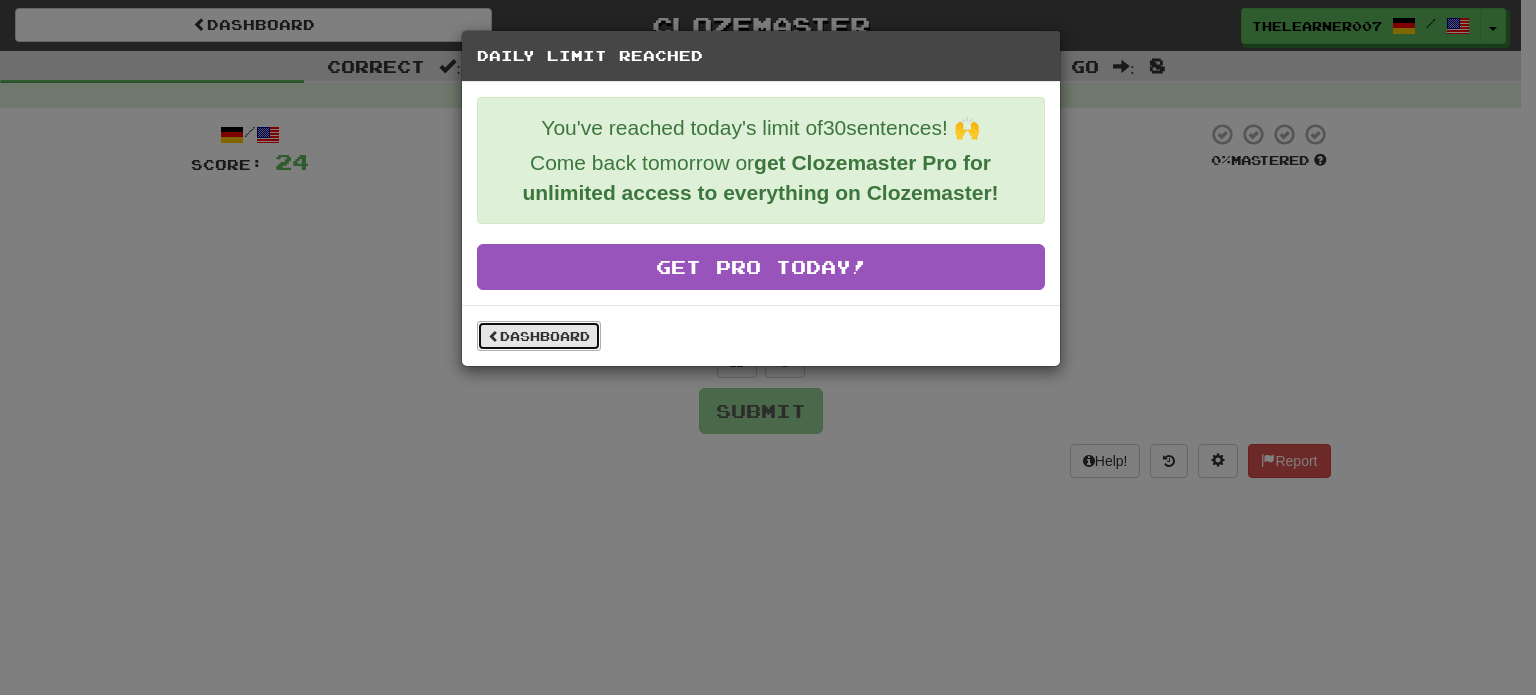 click on "Dashboard" at bounding box center (539, 336) 